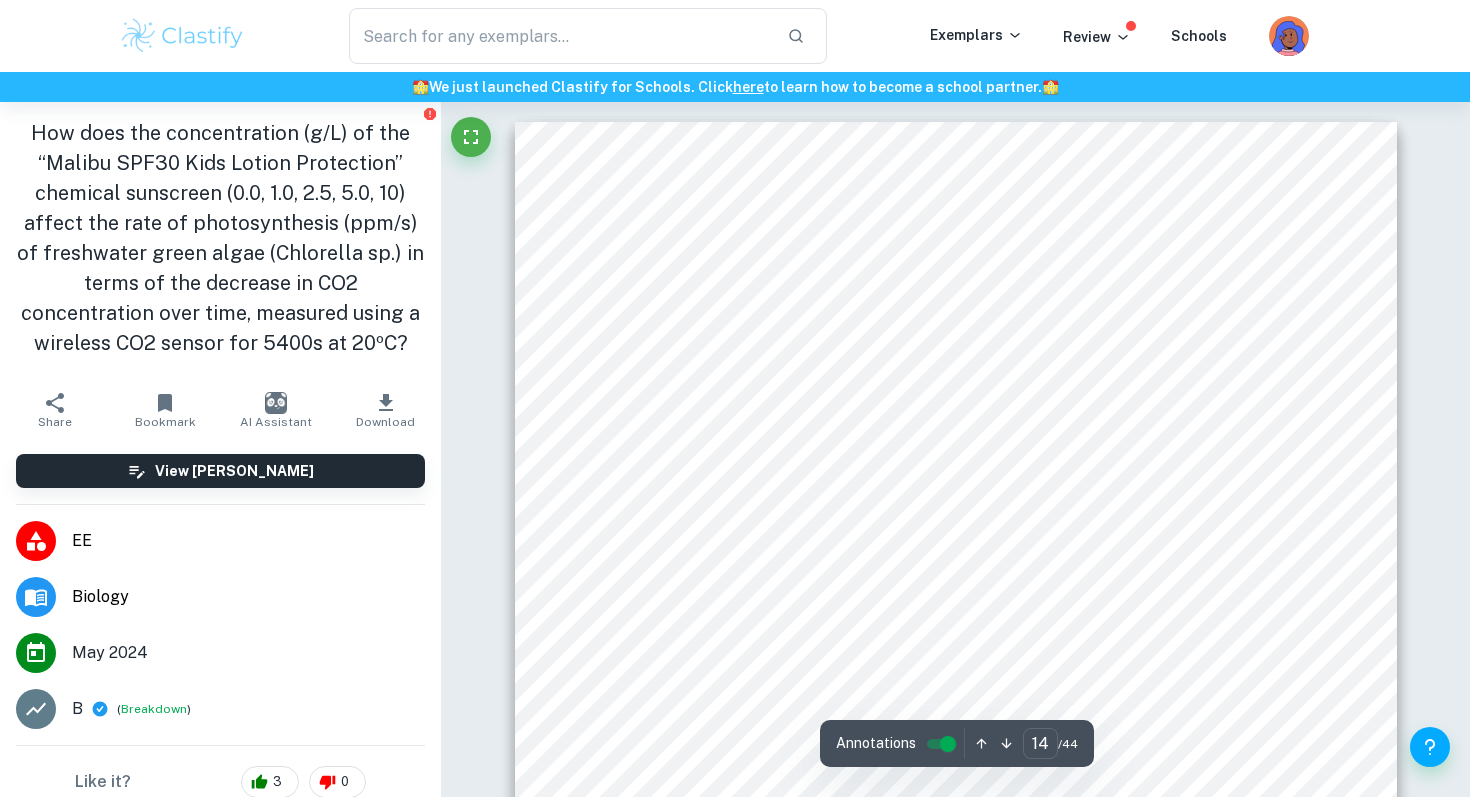scroll, scrollTop: 16514, scrollLeft: 0, axis: vertical 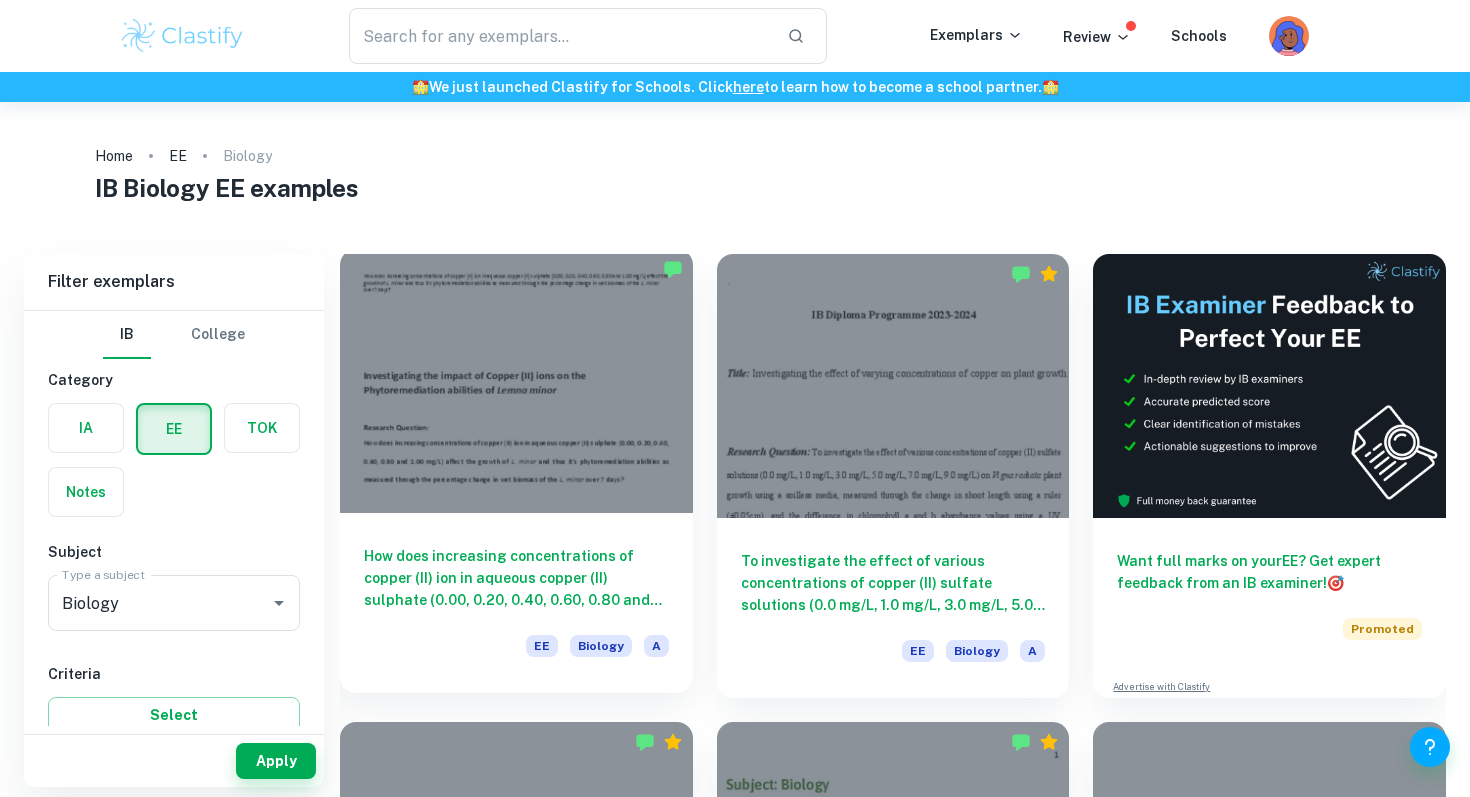 click at bounding box center [516, 381] 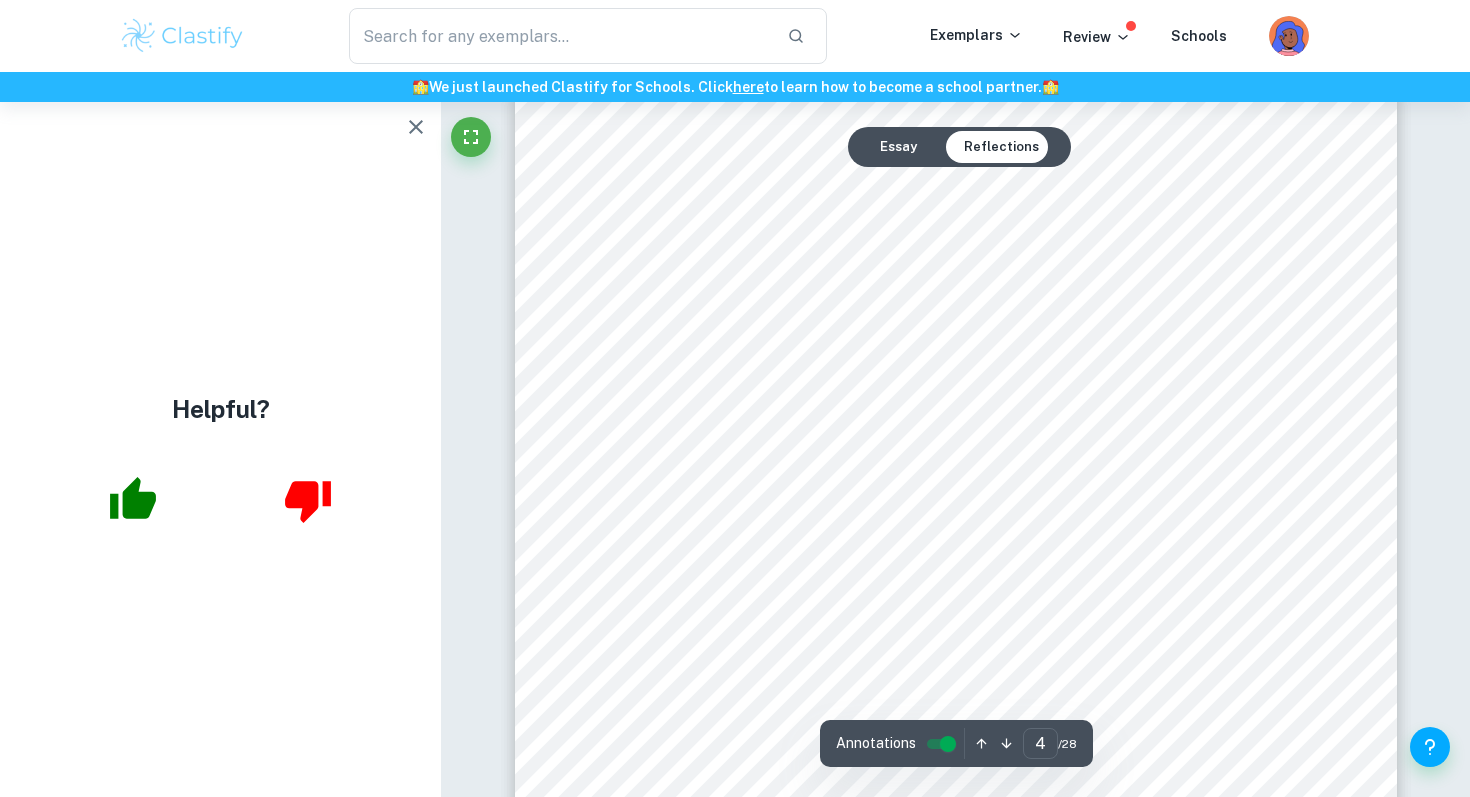scroll, scrollTop: 3643, scrollLeft: 0, axis: vertical 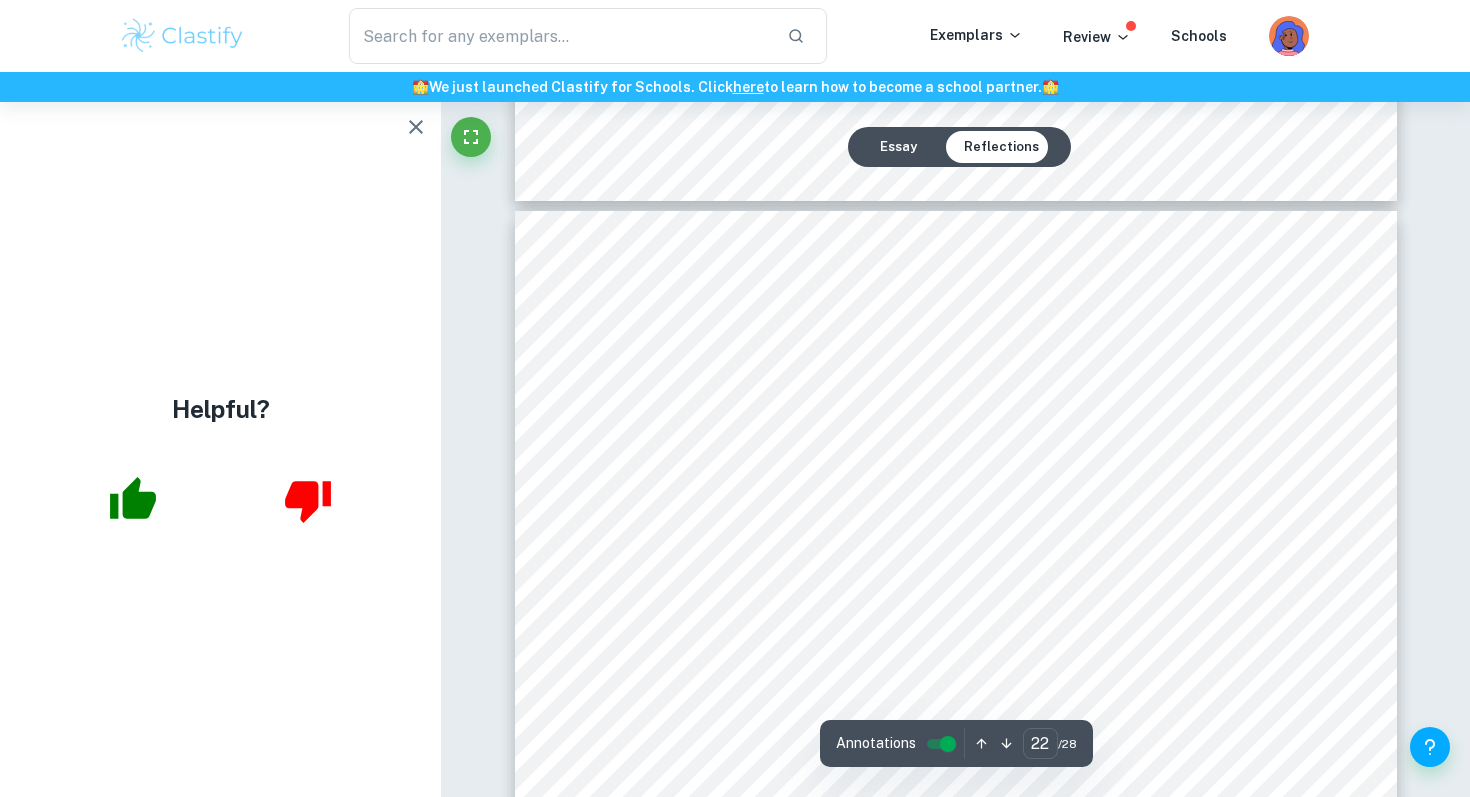 type on "21" 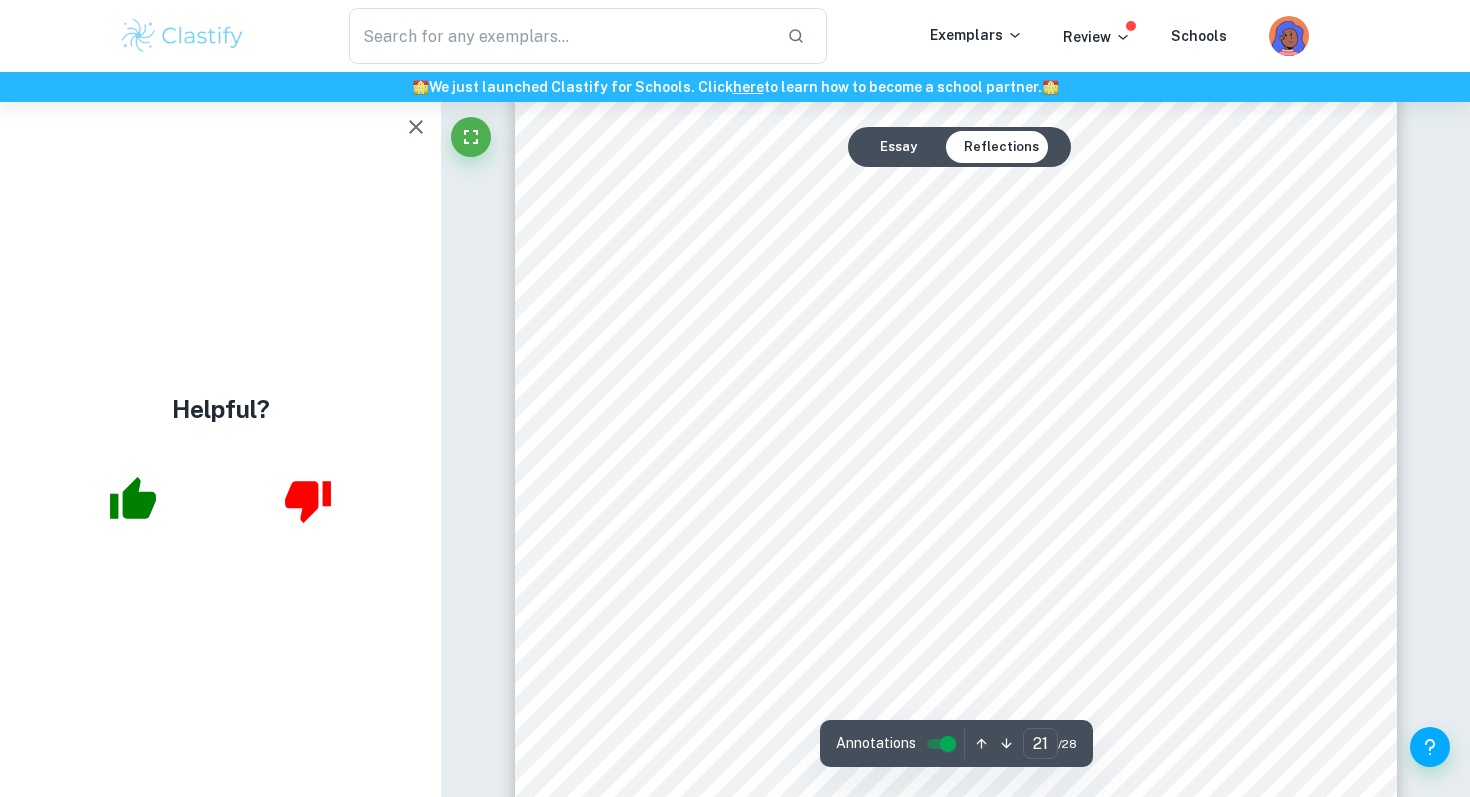 scroll, scrollTop: 23344, scrollLeft: 0, axis: vertical 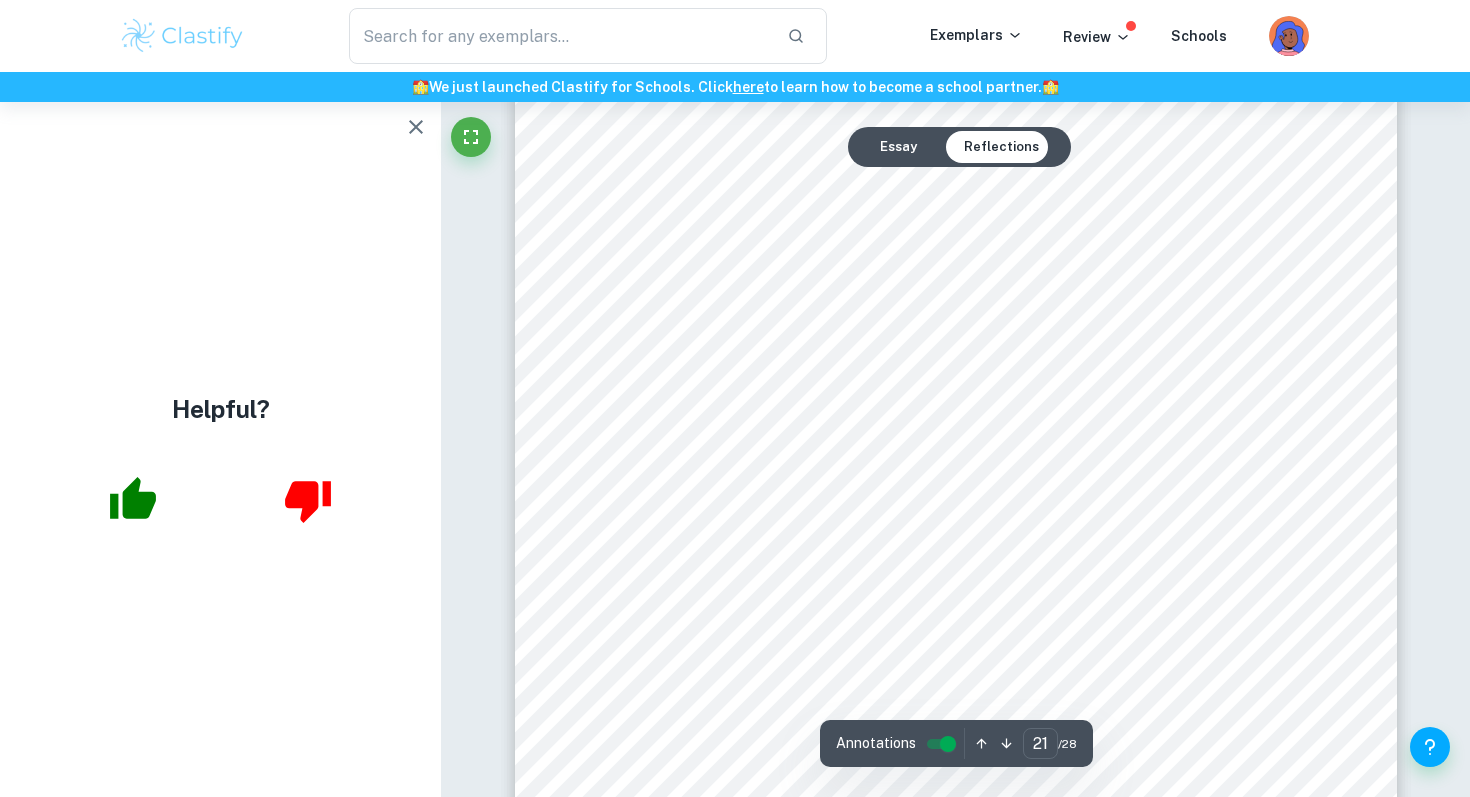 click at bounding box center [881, 467] 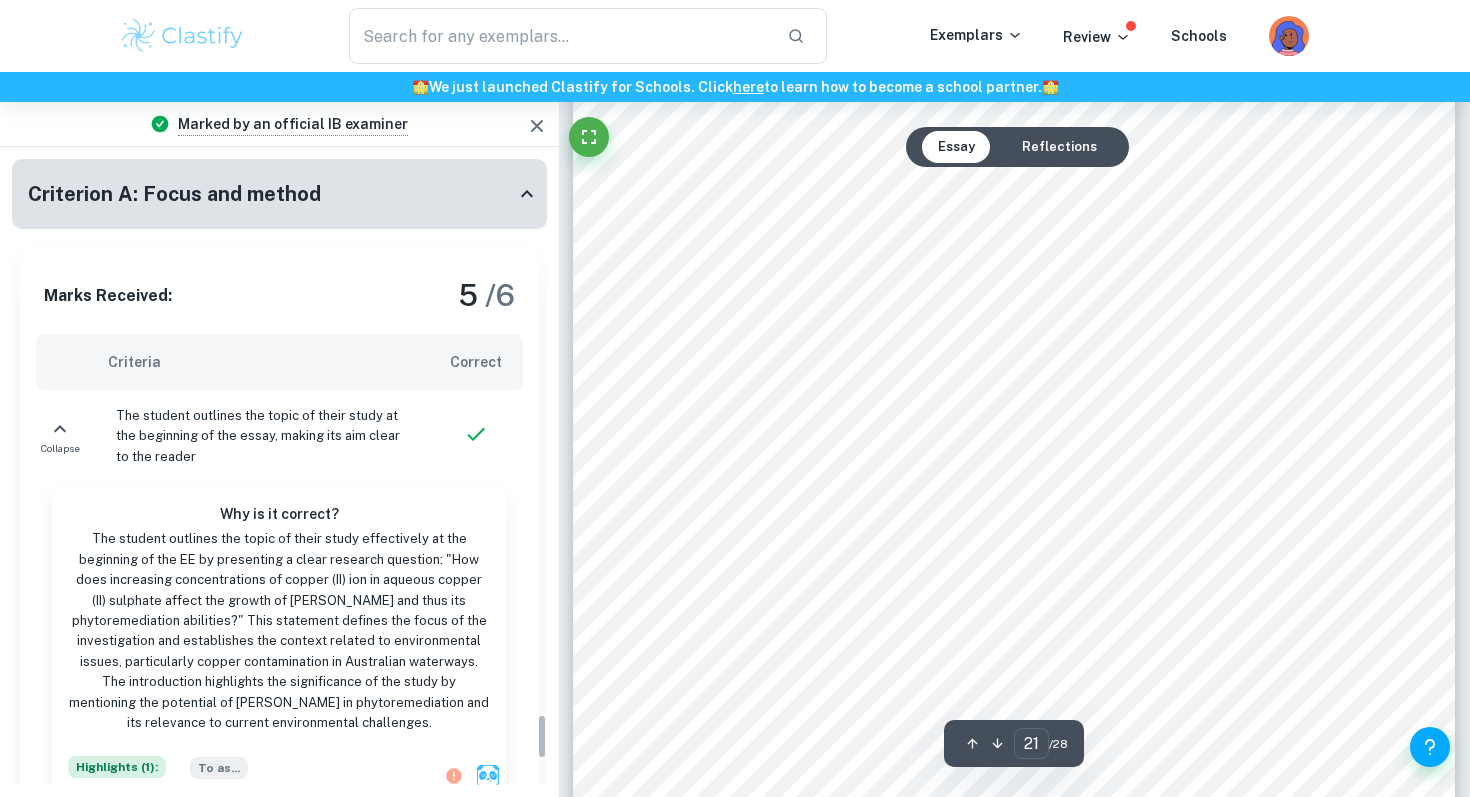 scroll, scrollTop: 7695, scrollLeft: 0, axis: vertical 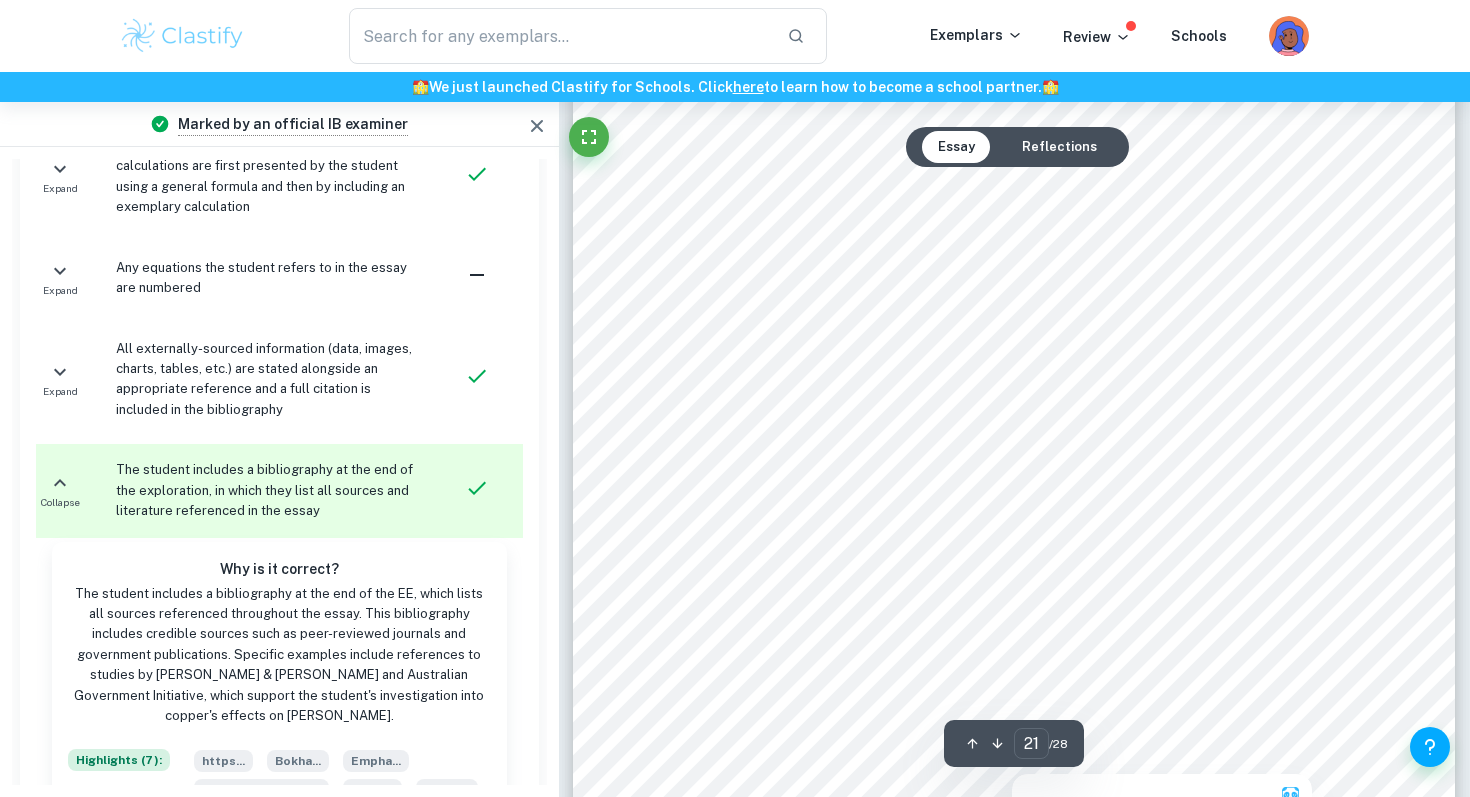 click at bounding box center (940, 324) 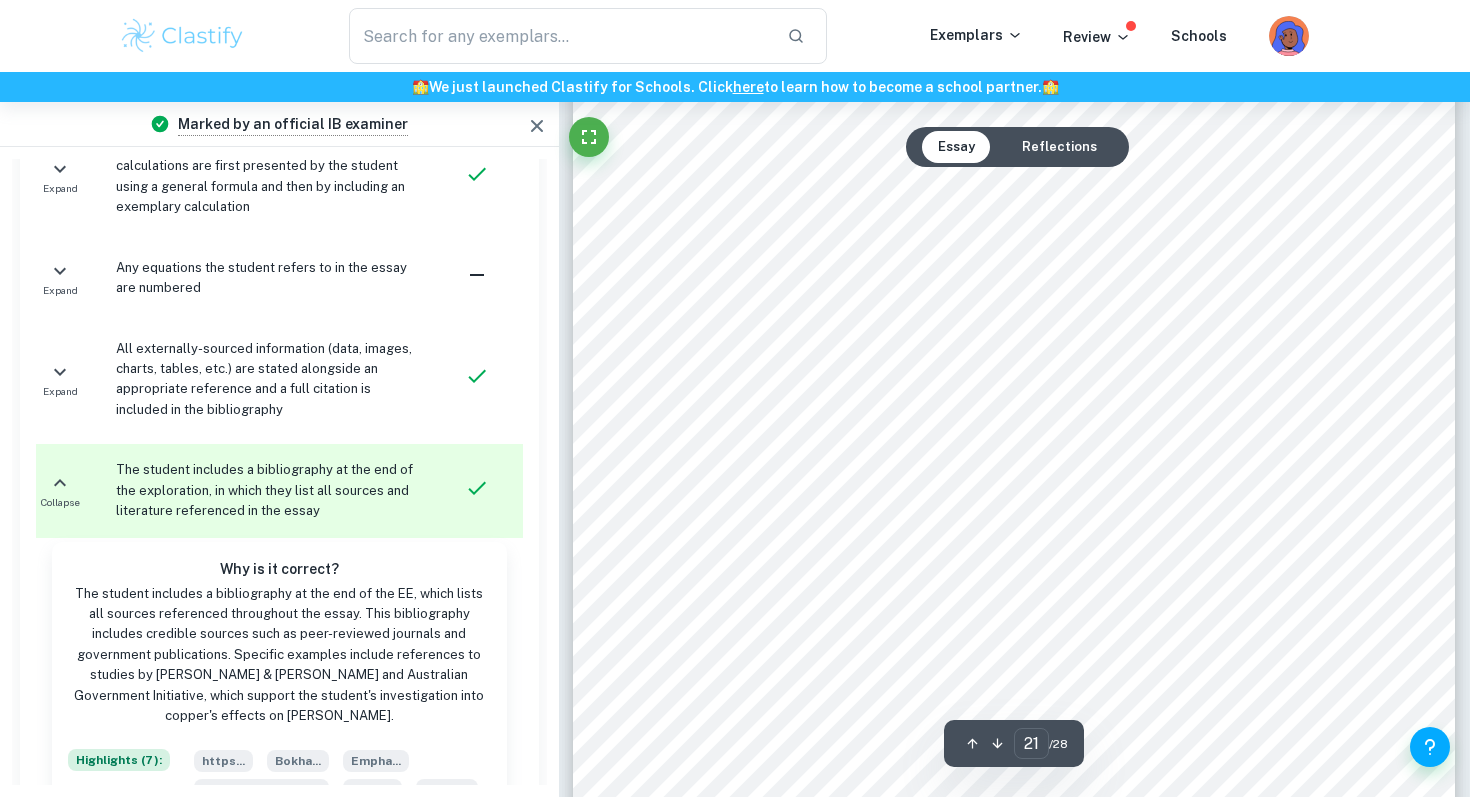 click on "https://doi.org/10.1007/s11356-020-07839-9" at bounding box center [922, 324] 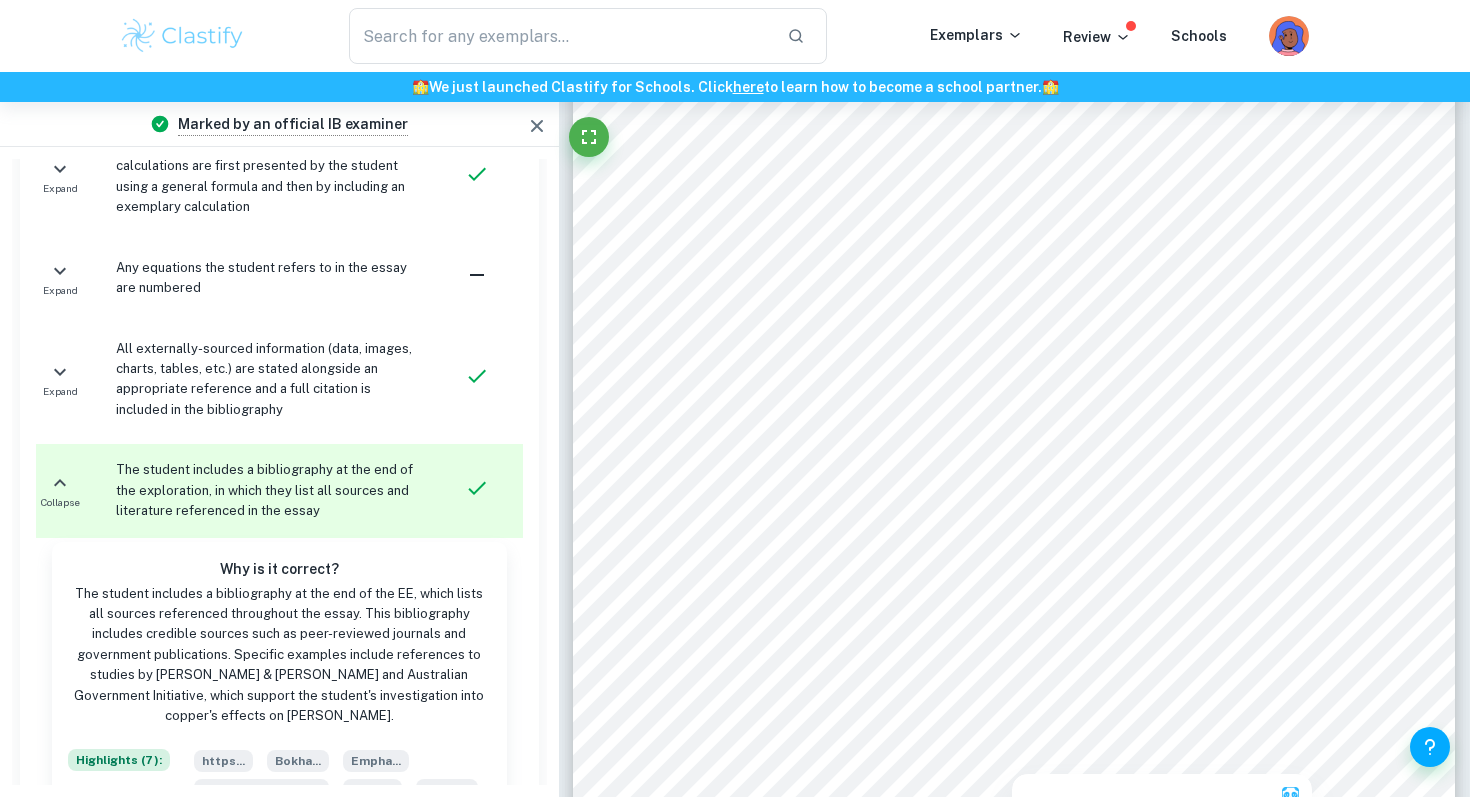 drag, startPoint x: 848, startPoint y: 318, endPoint x: 975, endPoint y: 301, distance: 128.13274 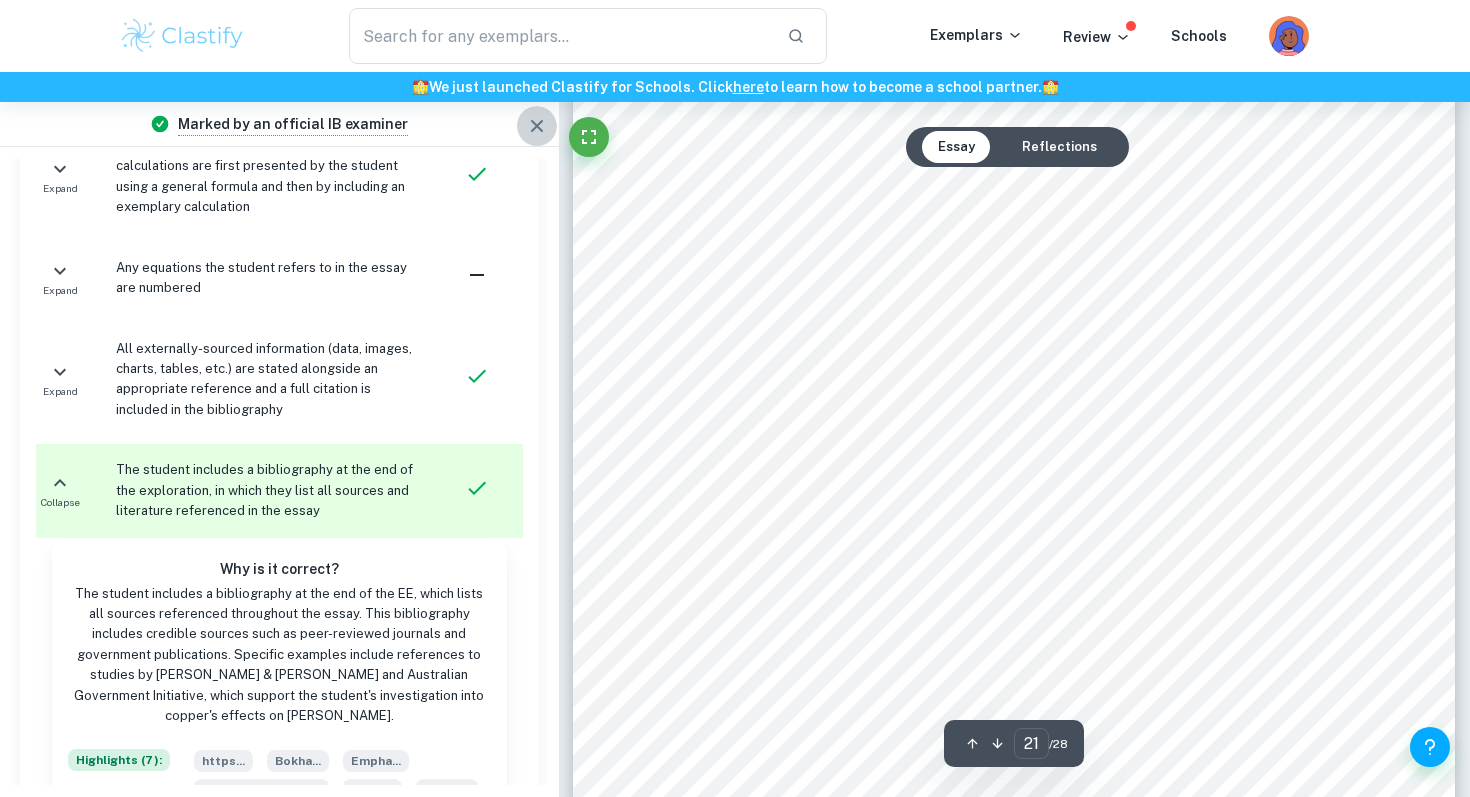 click 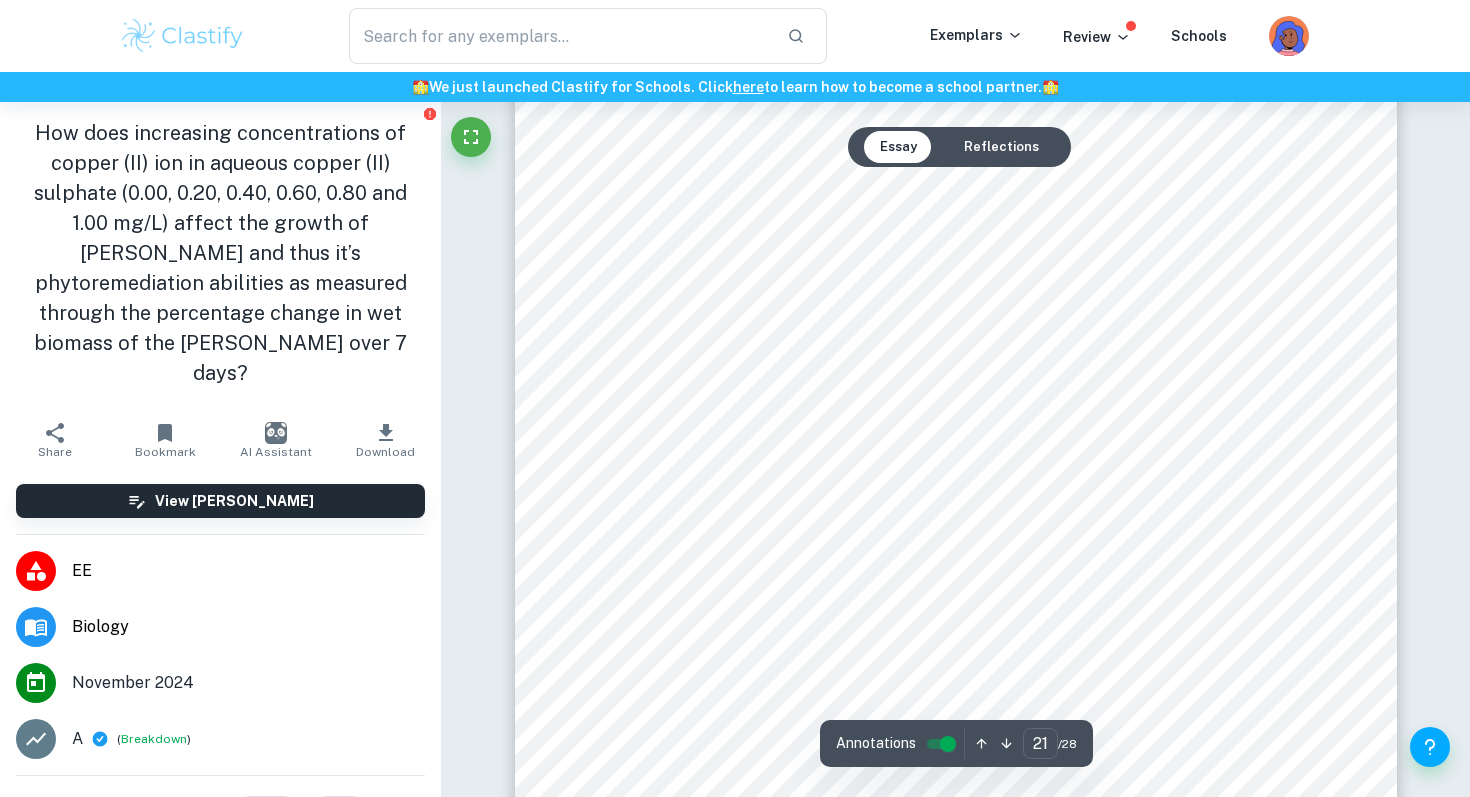 drag, startPoint x: 649, startPoint y: 210, endPoint x: 1066, endPoint y: 325, distance: 432.56677 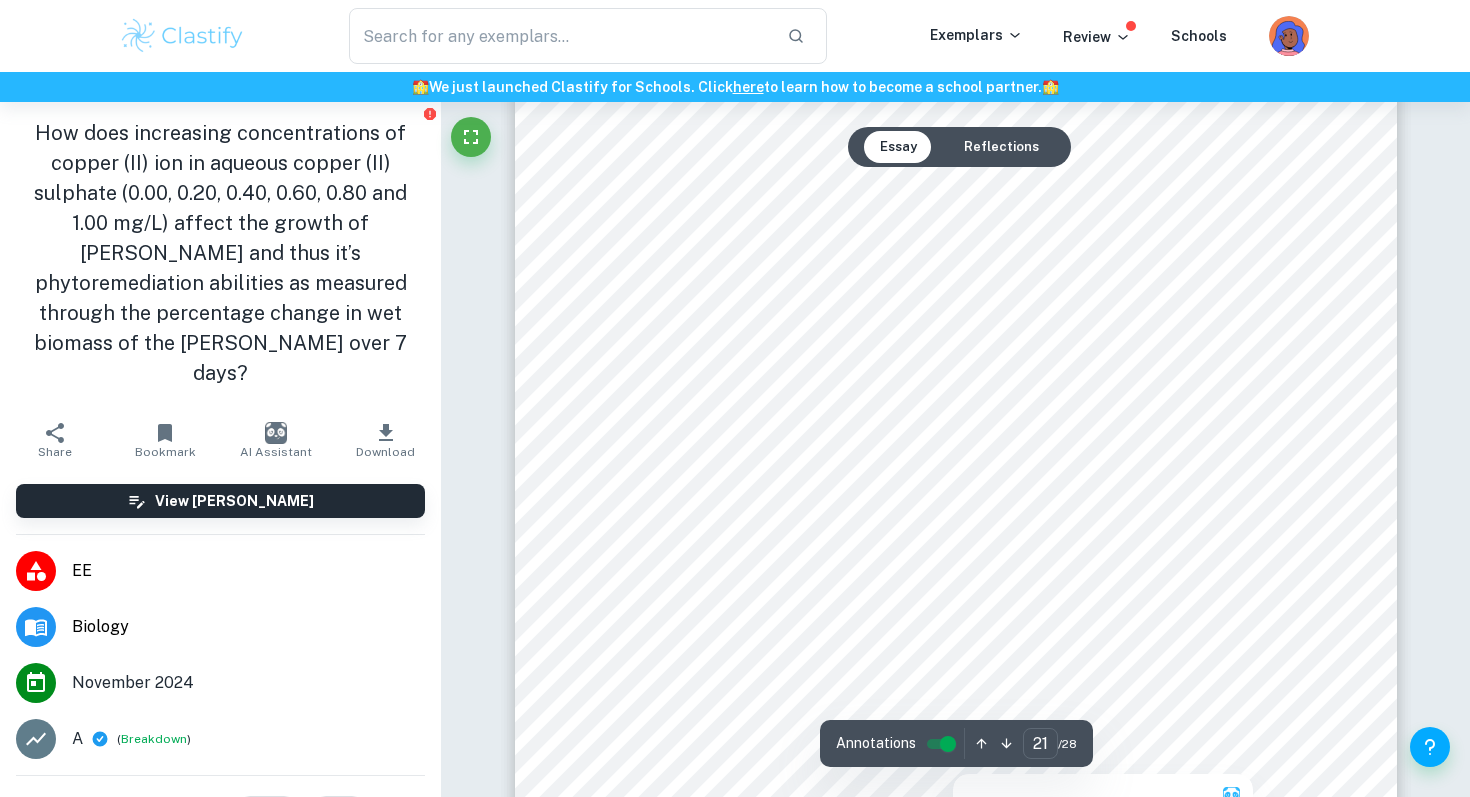click at bounding box center (881, 324) 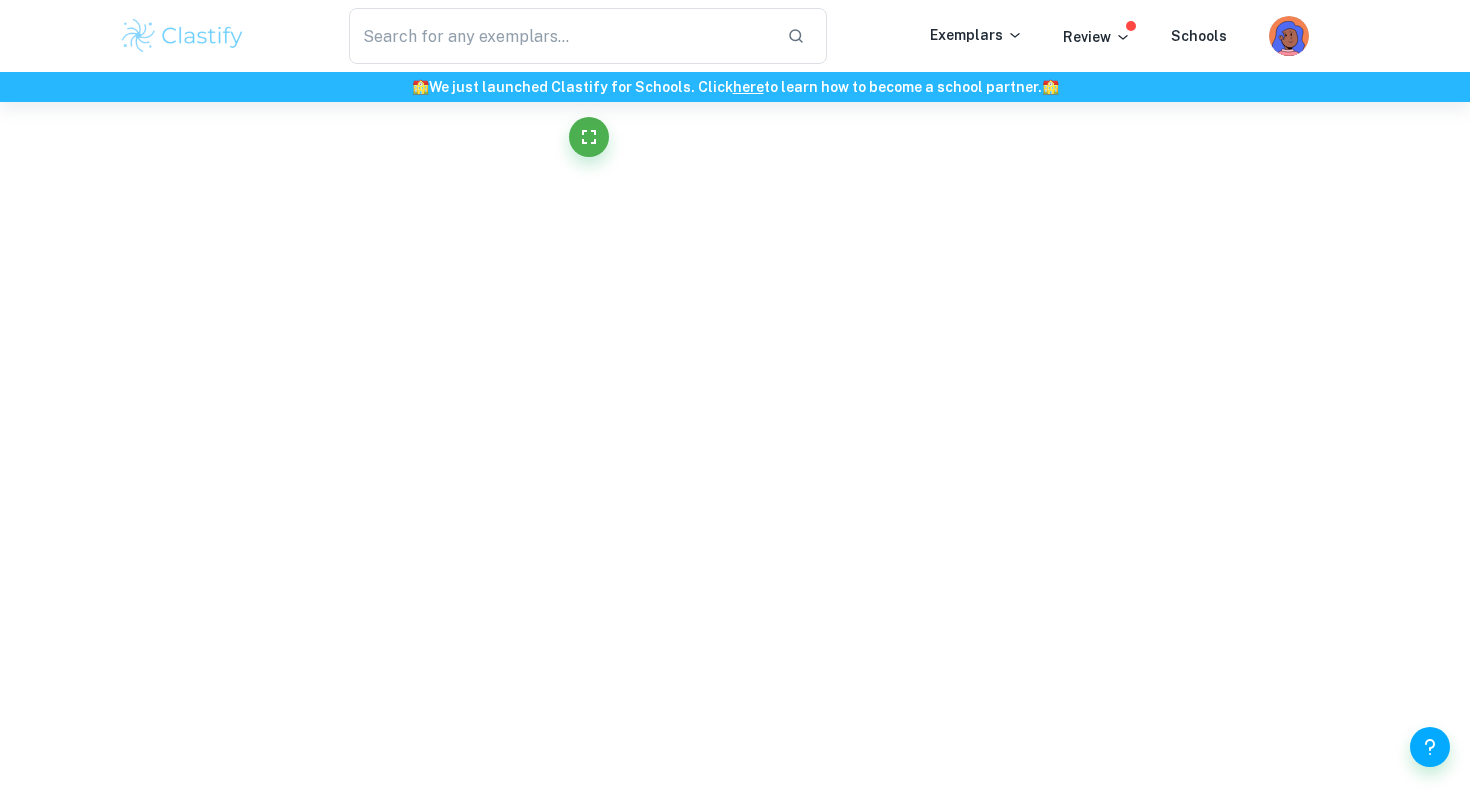 click on "We value your privacy We use cookies to enhance your browsing experience, serve personalised ads or content, and analyse our traffic. By clicking "Accept All", you consent to our use of cookies.   Cookie Policy Customise   Reject All   Accept All   Customise Consent Preferences   We use cookies to help you navigate efficiently and perform certain functions. You will find detailed information about all cookies under each consent category below. The cookies that are categorised as "Necessary" are stored on your browser as they are essential for enabling the basic functionalities of the site. ...  Show more For more information on how Google's third-party cookies operate and handle your data, see:   Google Privacy Policy Necessary Always Active Necessary cookies are required to enable the basic features of this site, such as providing secure log-in or adjusting your consent preferences. These cookies do not store any personally identifiable data. Functional Analytics Performance Advertisement Uncategorised" at bounding box center (735, -22946) 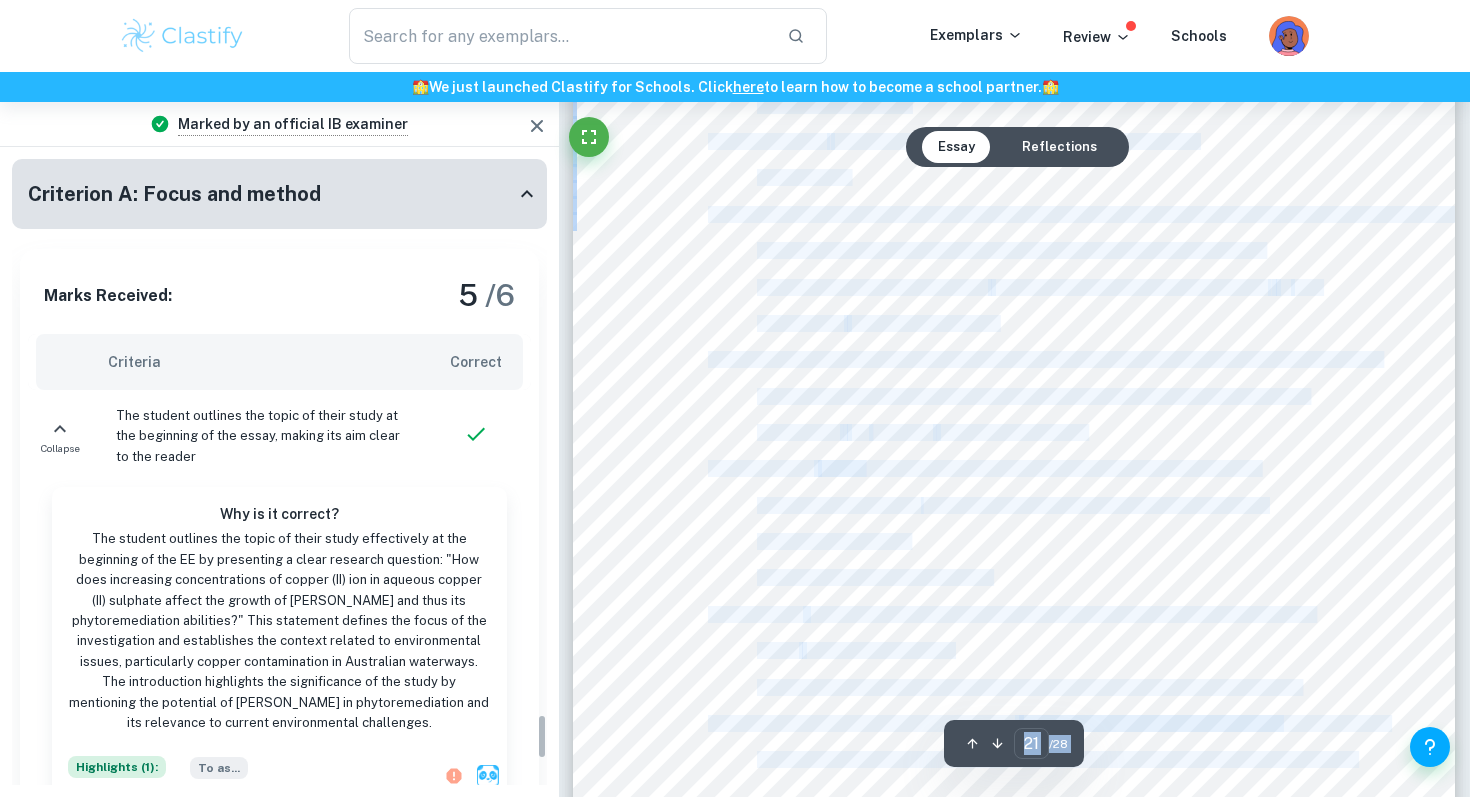scroll, scrollTop: 7695, scrollLeft: 0, axis: vertical 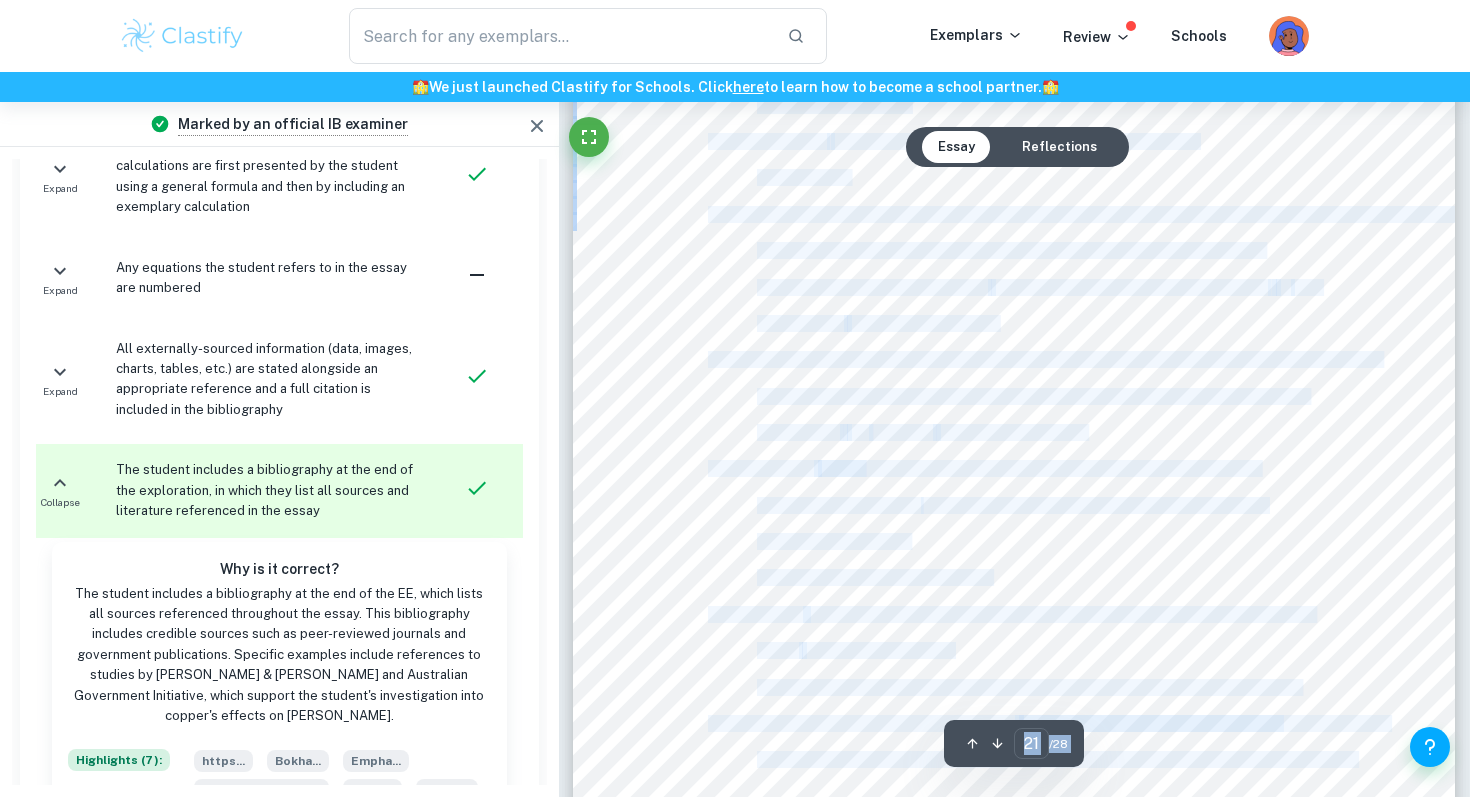 click on "How does increasing concentrations of copper (II) ion in aqueous copper (II) sulphate (0.00, 0.20, 0.40, 0.60, 0.80 and 1.00 mg/L) affect the growth of   L. minor   and thus it9s phytoremediation abilities as measured through the percentage change in wet biomass of the   L. minor over 7 days? Page   21   of   27 Bokhari, S. H., Ahmad, I., Mahmood-Ul-Hassan, M., & Mohammad, A. (2015). Phytoremediation potential ofLemna minorL. for heavy metals.   International Journal of Phytoremediation , 18 (1), 25332.   https://doi.org/10.1080/15226514.2015.1058331 Daryabeigi Zand, A., & Mühling, K. H. (2022). Phytoremediation Capability and Copper Uptake of Maize (Zea mays L.) in Copper Contaminated Soils.   Pollutants ,   2 (1), 53365. https://doi.org/10.3390/pollutants2010007 Earthworks. (2024).   Copper Sulfide Mining . Earthworks.   https://earthworks.org/issues/copper- sulfide-mining/ Eid, E. M., Galal, T. M., Sewelam, N. A., Talha, N. I., & Abdallah, S. M. (2020). Phytoremediation of   ,   27 (11), 12138312151.   ," at bounding box center [1014, 368] 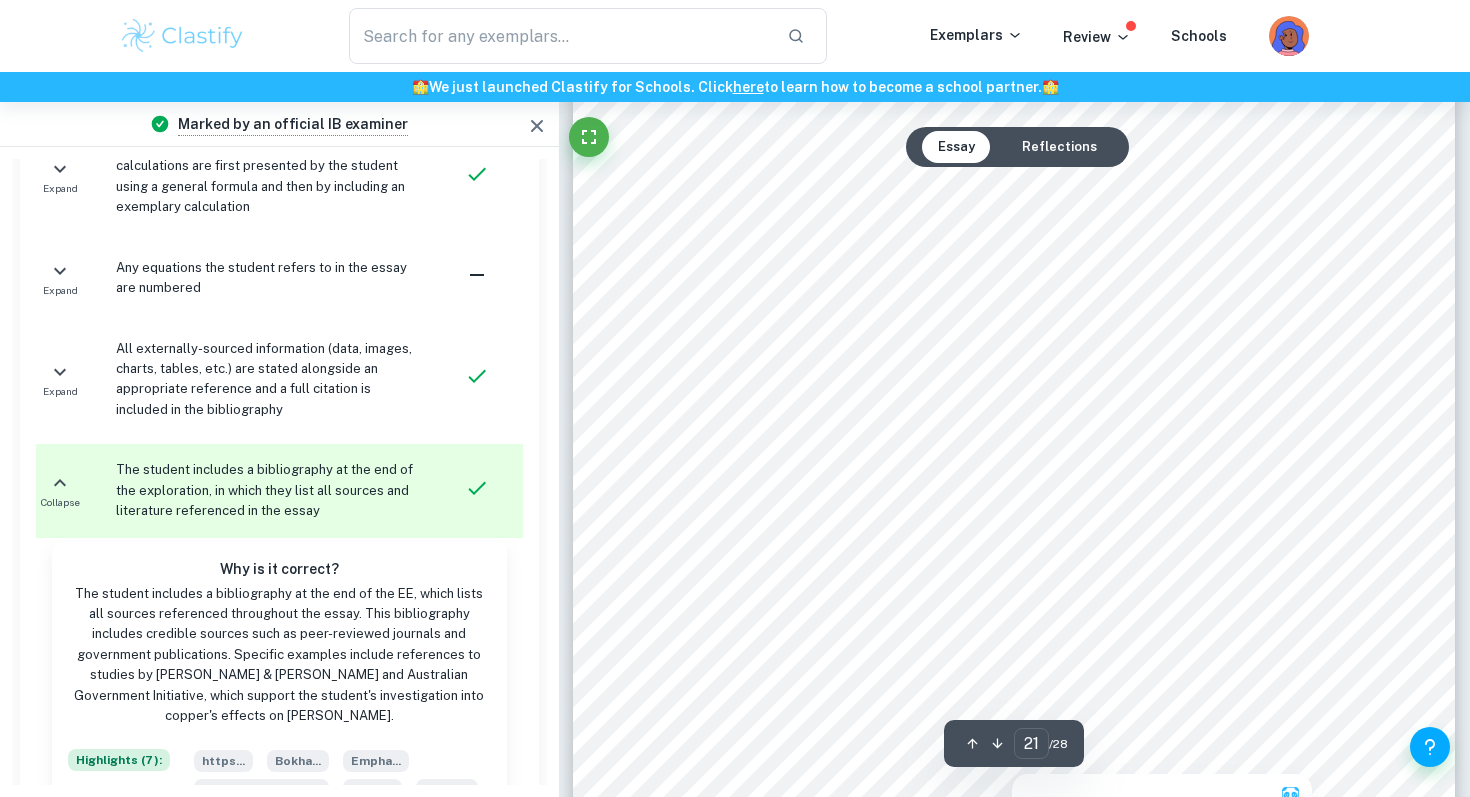 click at bounding box center [940, 324] 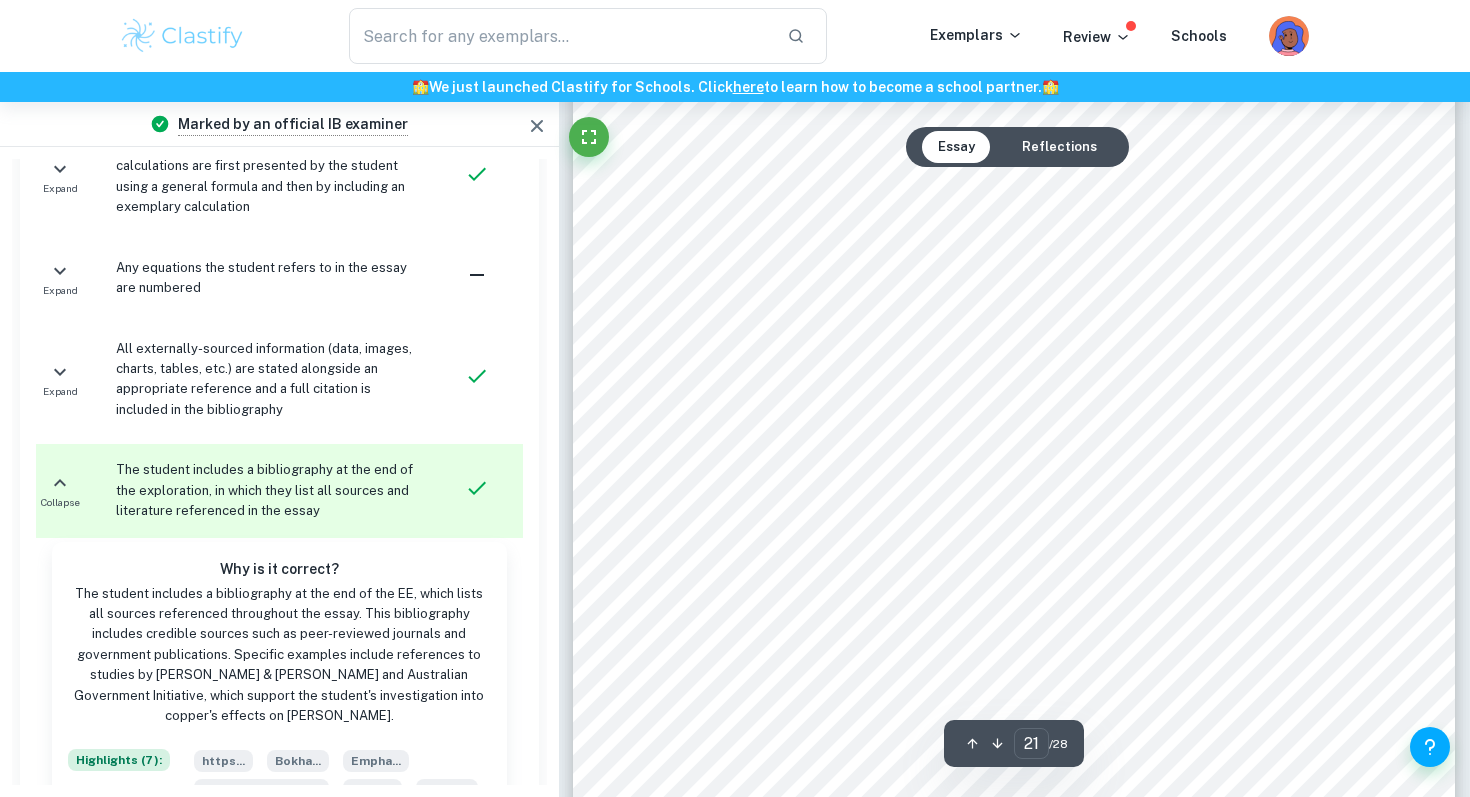 click on "https://doi.org/10.1007/s11356-020-07839-9" at bounding box center [922, 324] 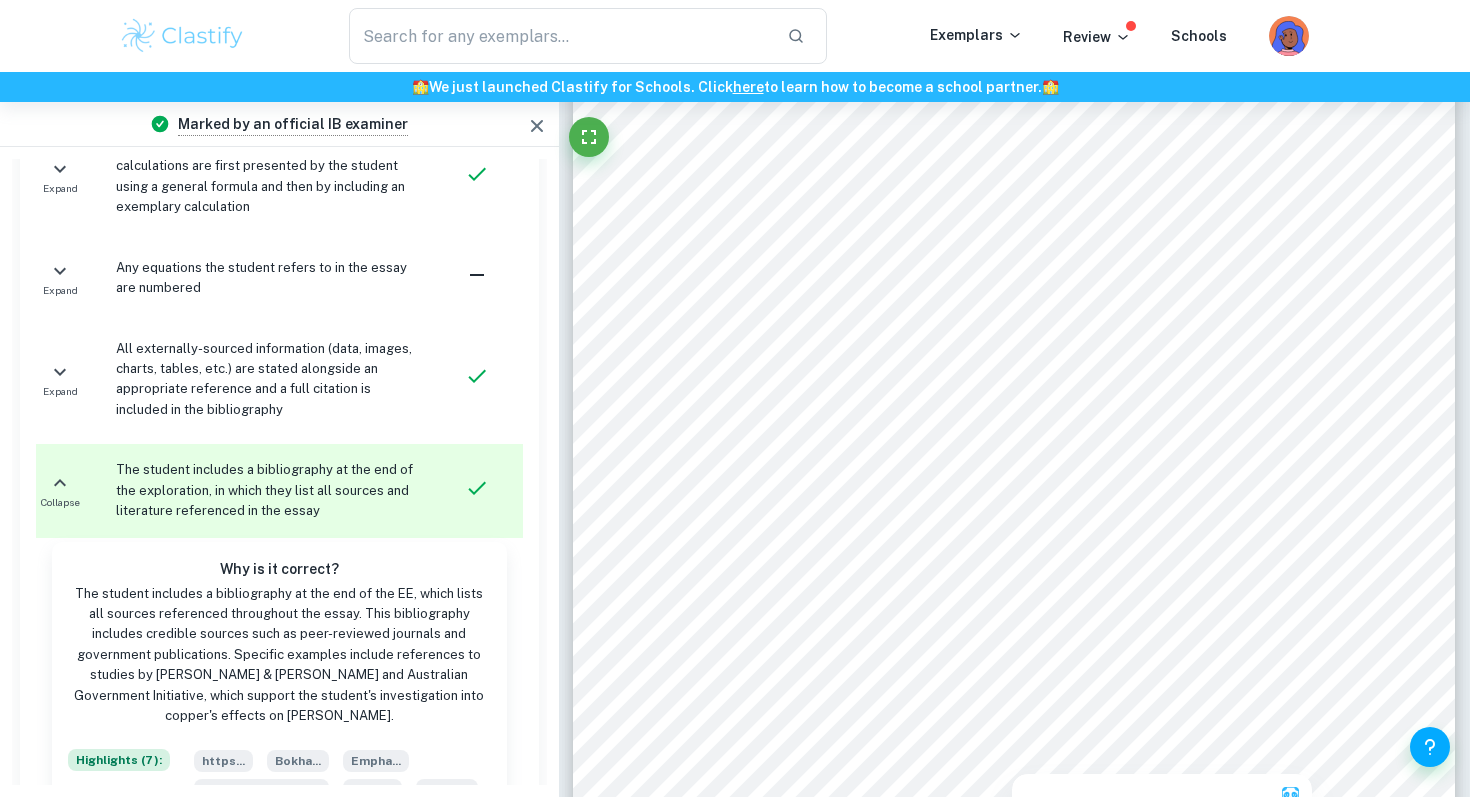 click at bounding box center (940, 324) 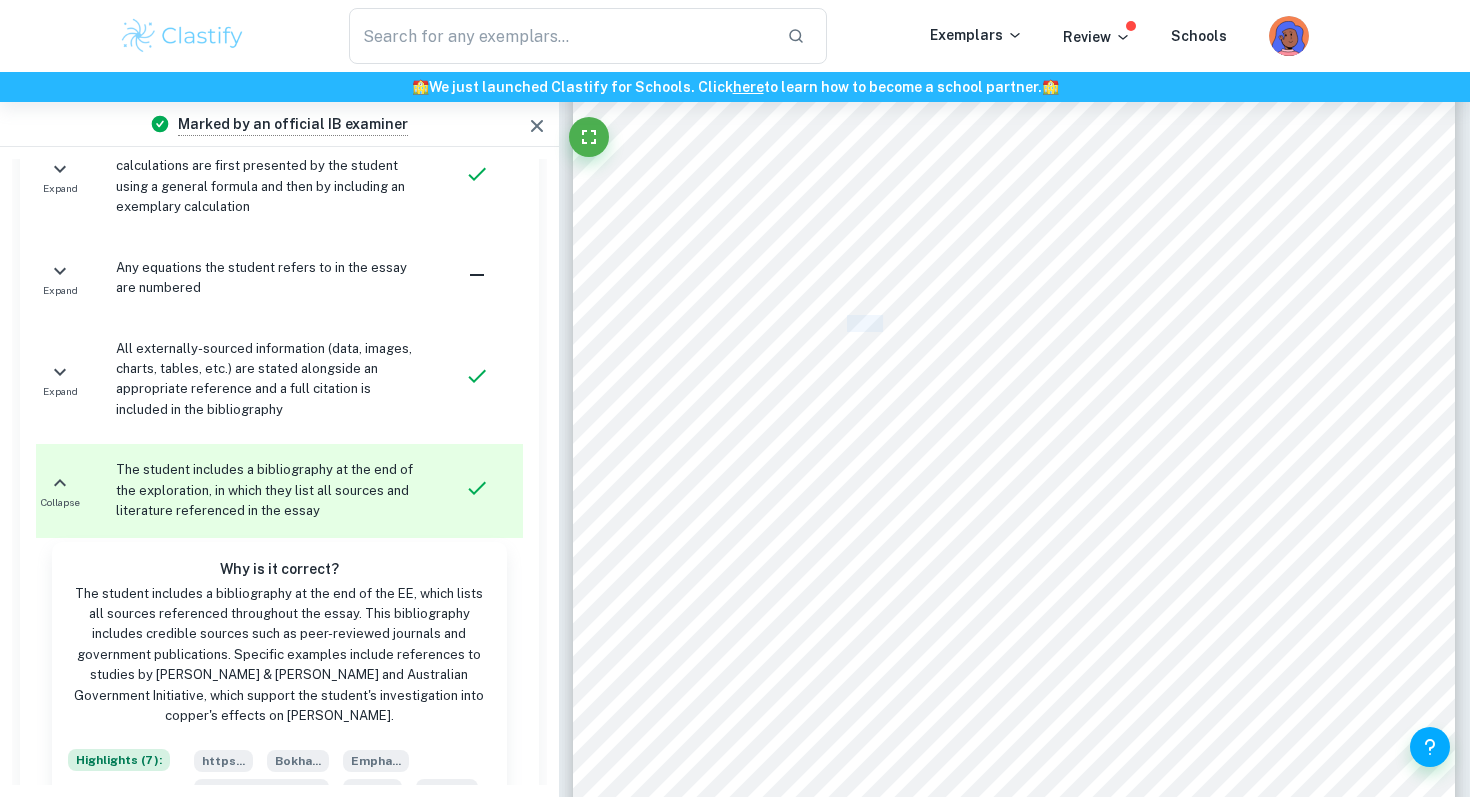 click on "[URL][DOMAIN_NAME]" at bounding box center [922, 324] 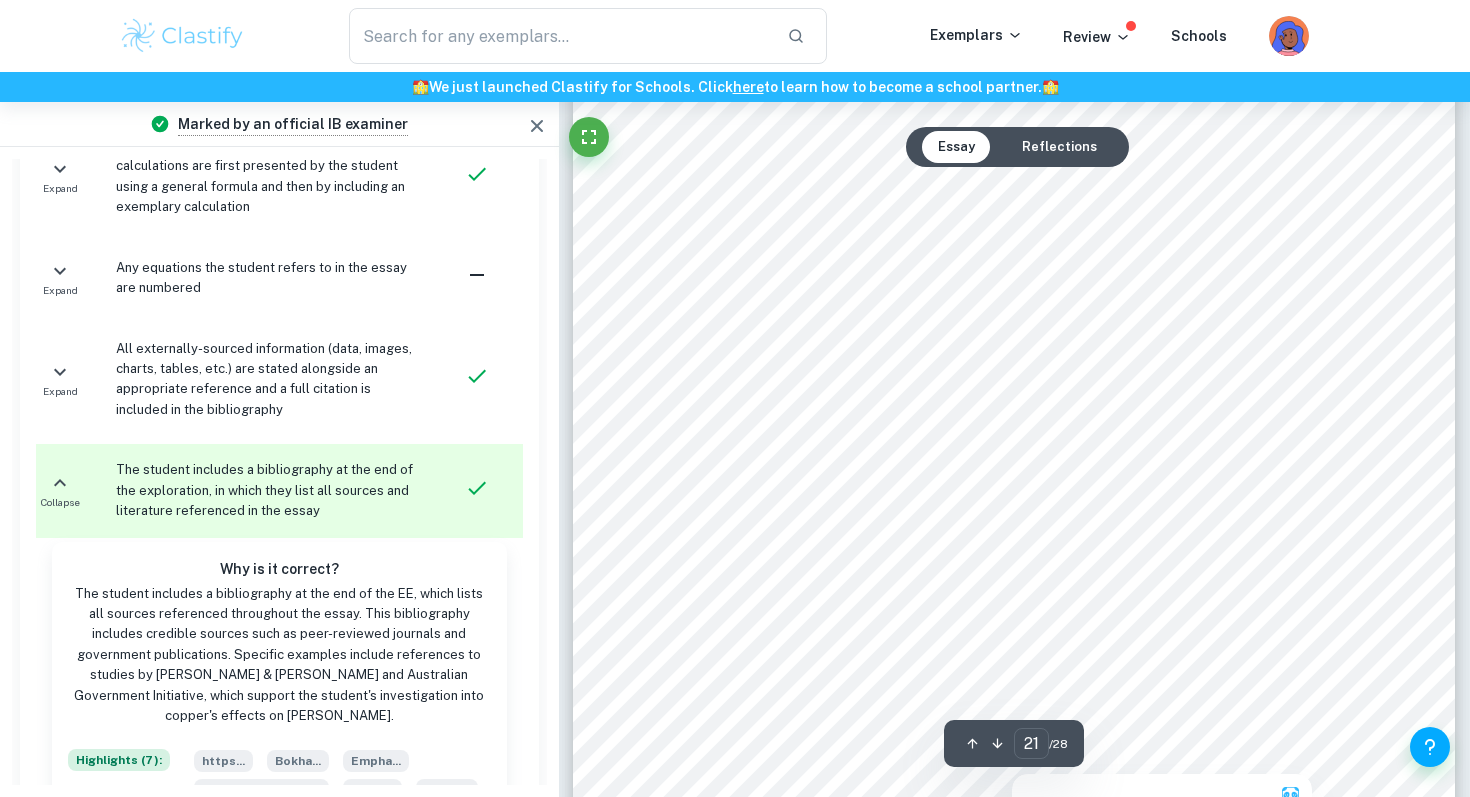 click at bounding box center [940, 324] 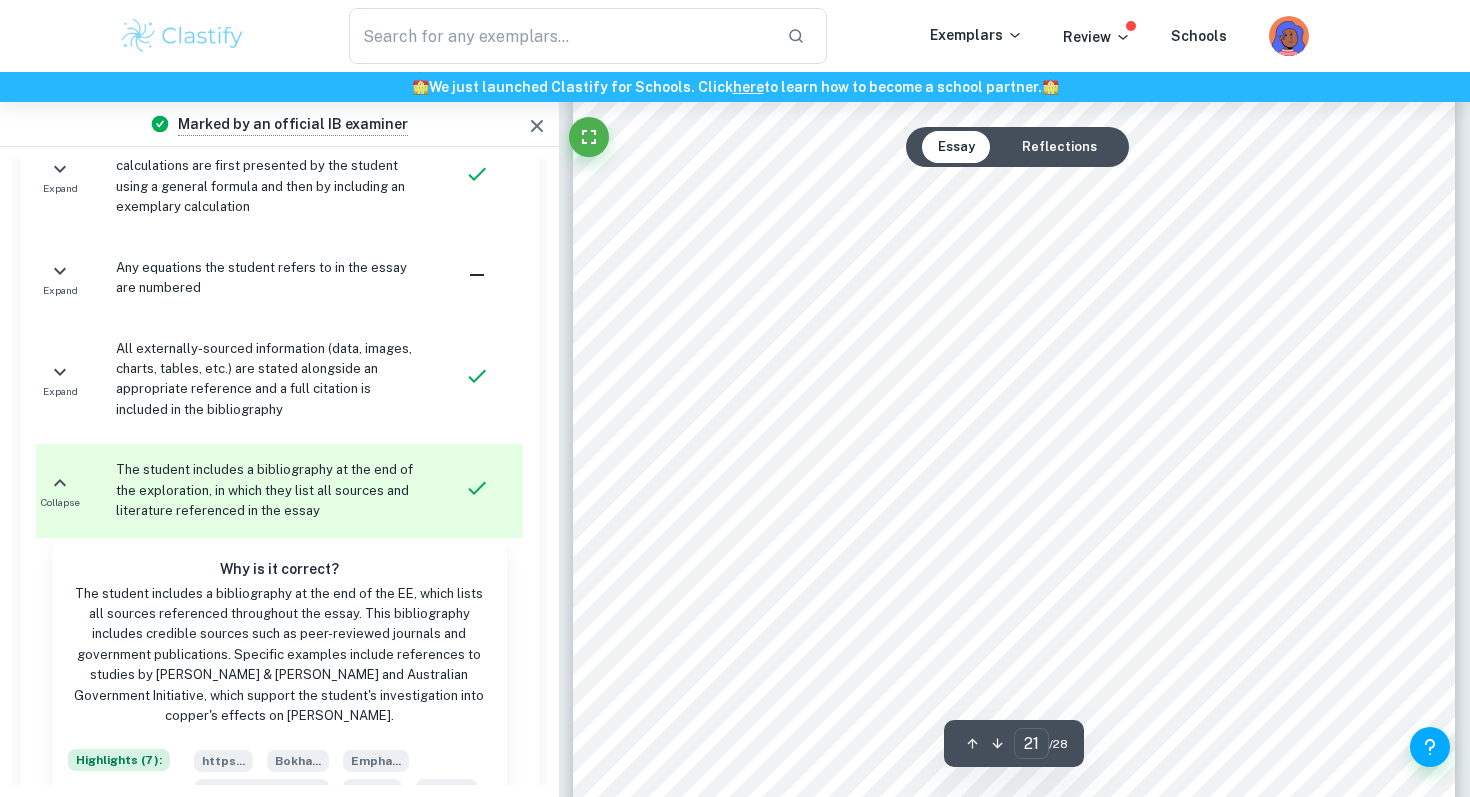 drag, startPoint x: 851, startPoint y: 319, endPoint x: 1119, endPoint y: 324, distance: 268.04663 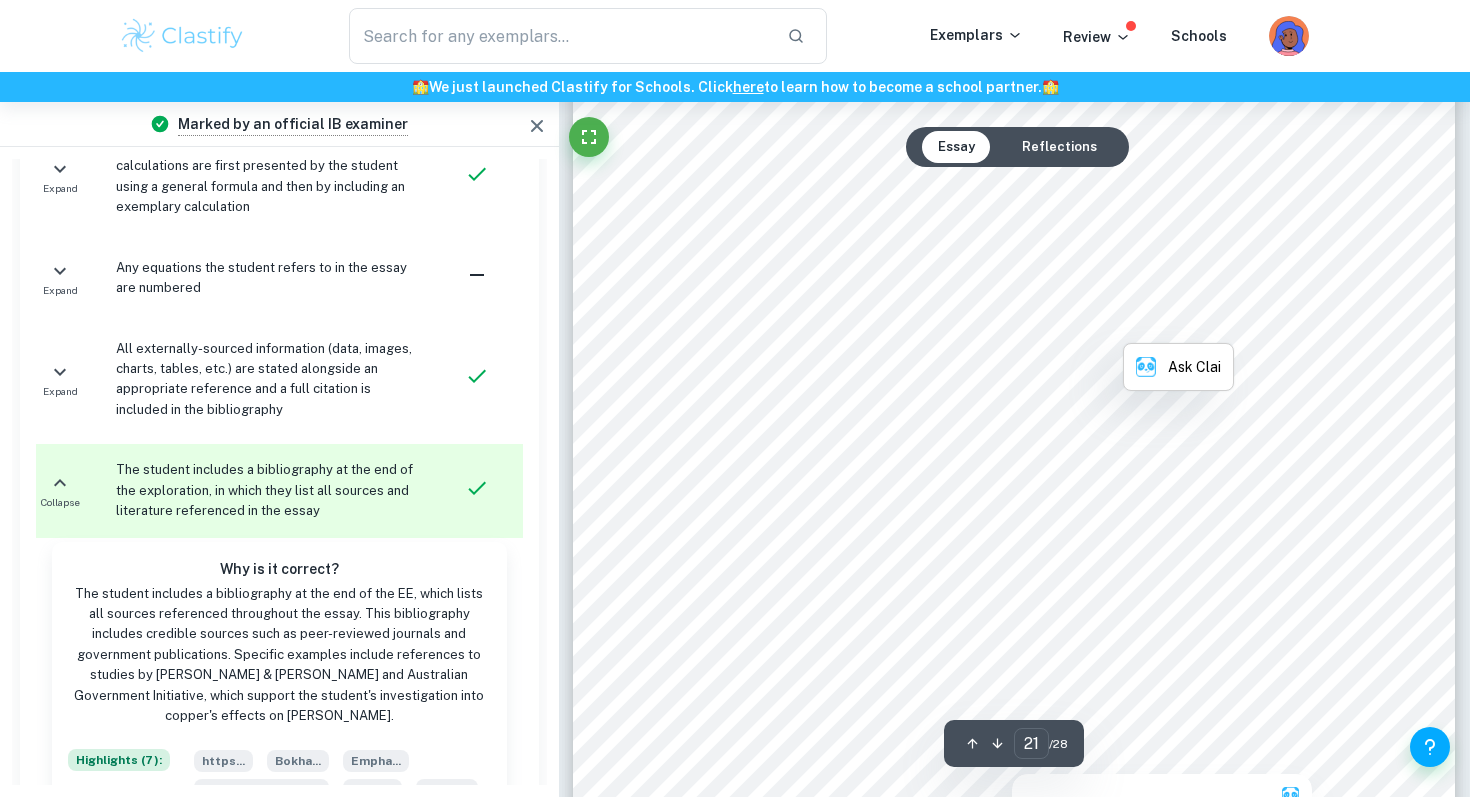 copy on "[URL][DOMAIN_NAME]" 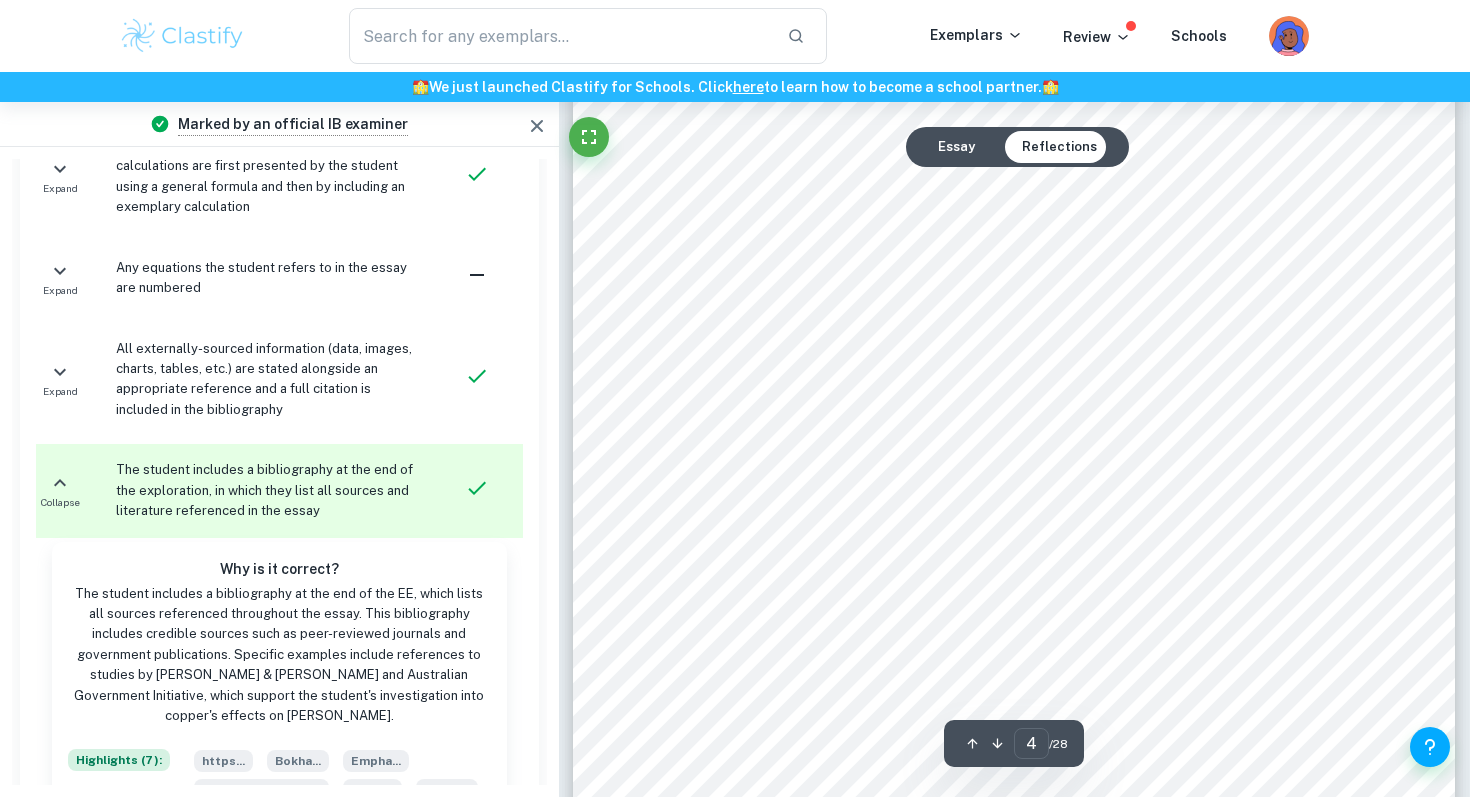 scroll, scrollTop: 3697, scrollLeft: 0, axis: vertical 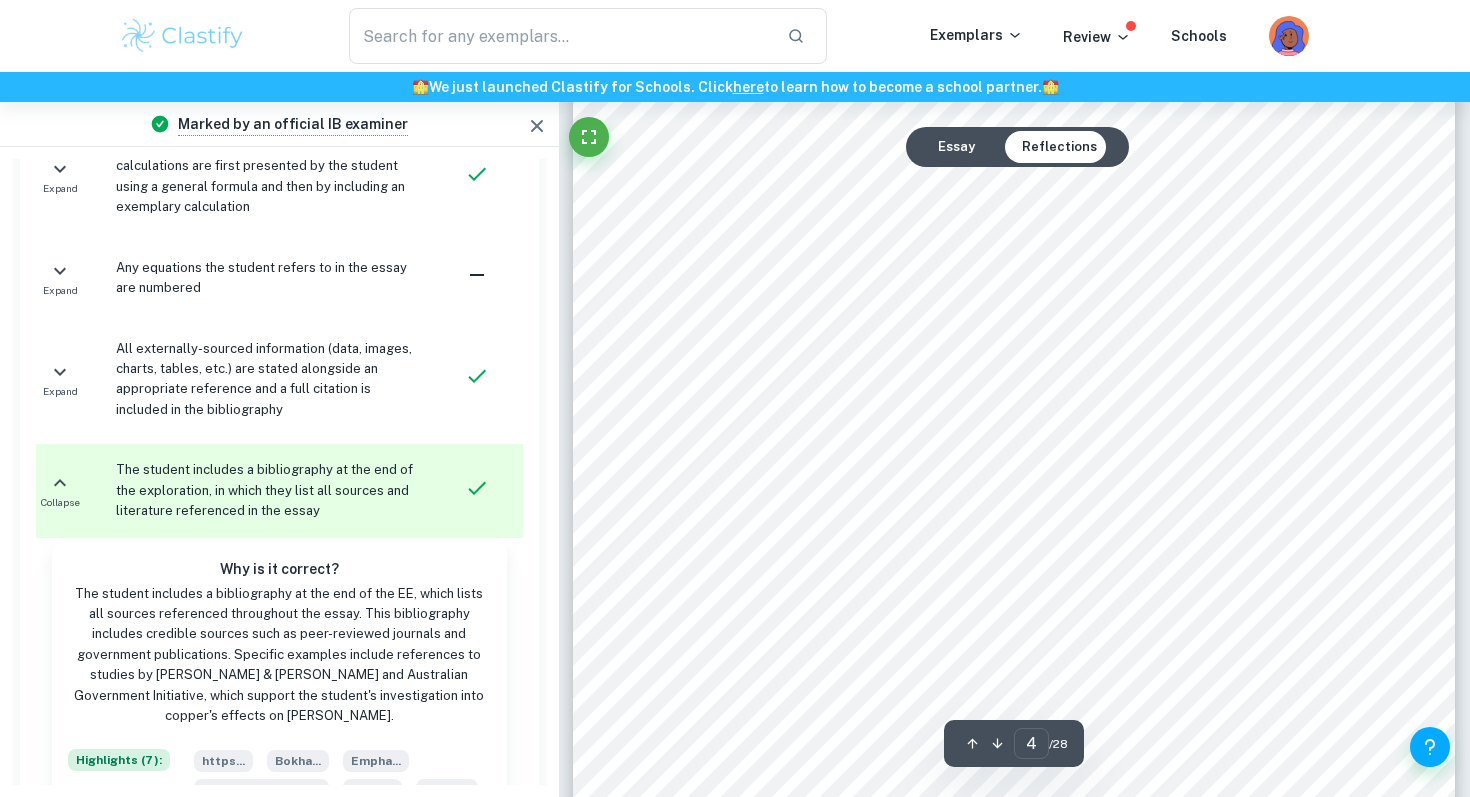 click on "How does increasing concentrations of copper (II) ion in aqueous copper (II) sulphate (0.00, 0.20, 0.40, 0.60, 0.80 and 1.00 mg/L) affect the growth of   L. minor   and thus it9s phytoremediation abilities as measured through the percentage change in wet biomass of the   L. minor over 7 days? Page   4   of   27 2 .   B a c k g r o u n d   I n f o r m a t i o n 2 . 1 .   P h y t o r e m e d i a t i o n Phytoremediation involves the use of aquatic and terrestrial plants to remove the toxicity of the heavy metals present within the effluvium (Eid et al., 2020). Within the phytoremediation process each plants conducts it in different ways, such as phytoextraction, when heavy metals are absorbed by the plant and moved into other inactive metabolic parts of the plant, phytostabilization, when the plant roots attract the heavy metal and reduce their bioavailability and thus toxicity, rhizofiltration, specifically for plants grown in aquatic environments and works similar to phytostabilization, and 2 . 2 .   P h y t" at bounding box center (1014, 590) 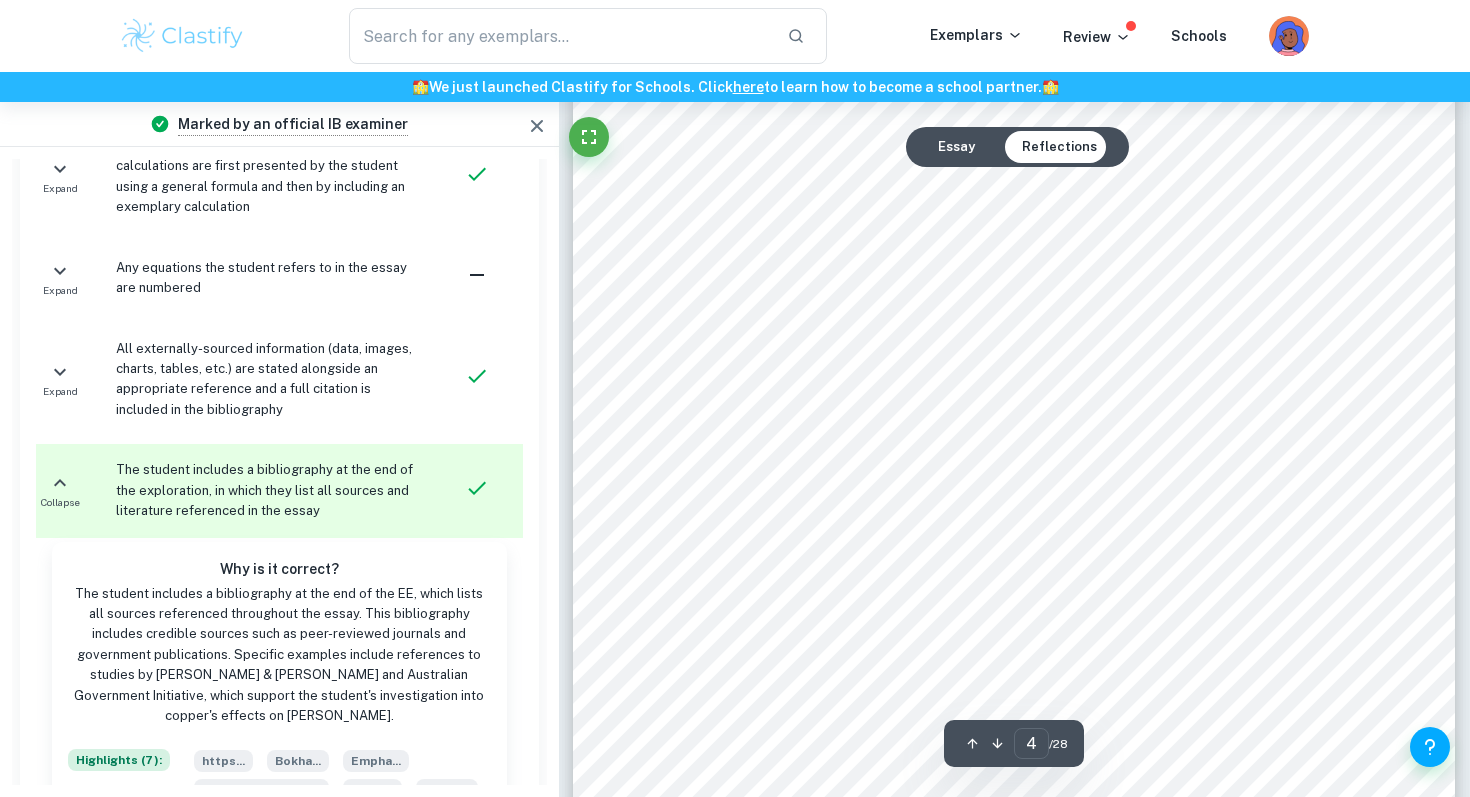 scroll, scrollTop: 3980, scrollLeft: 0, axis: vertical 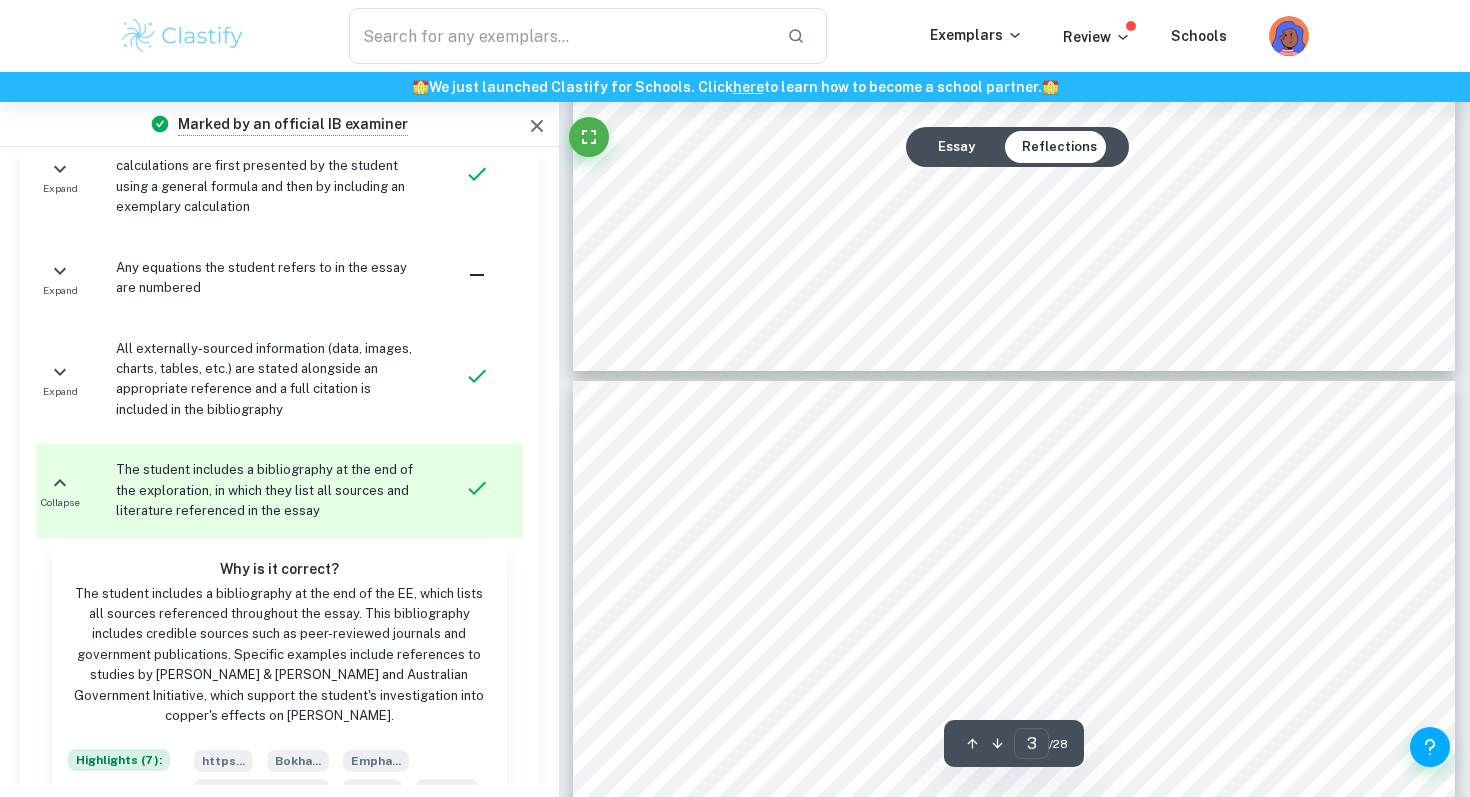 type on "4" 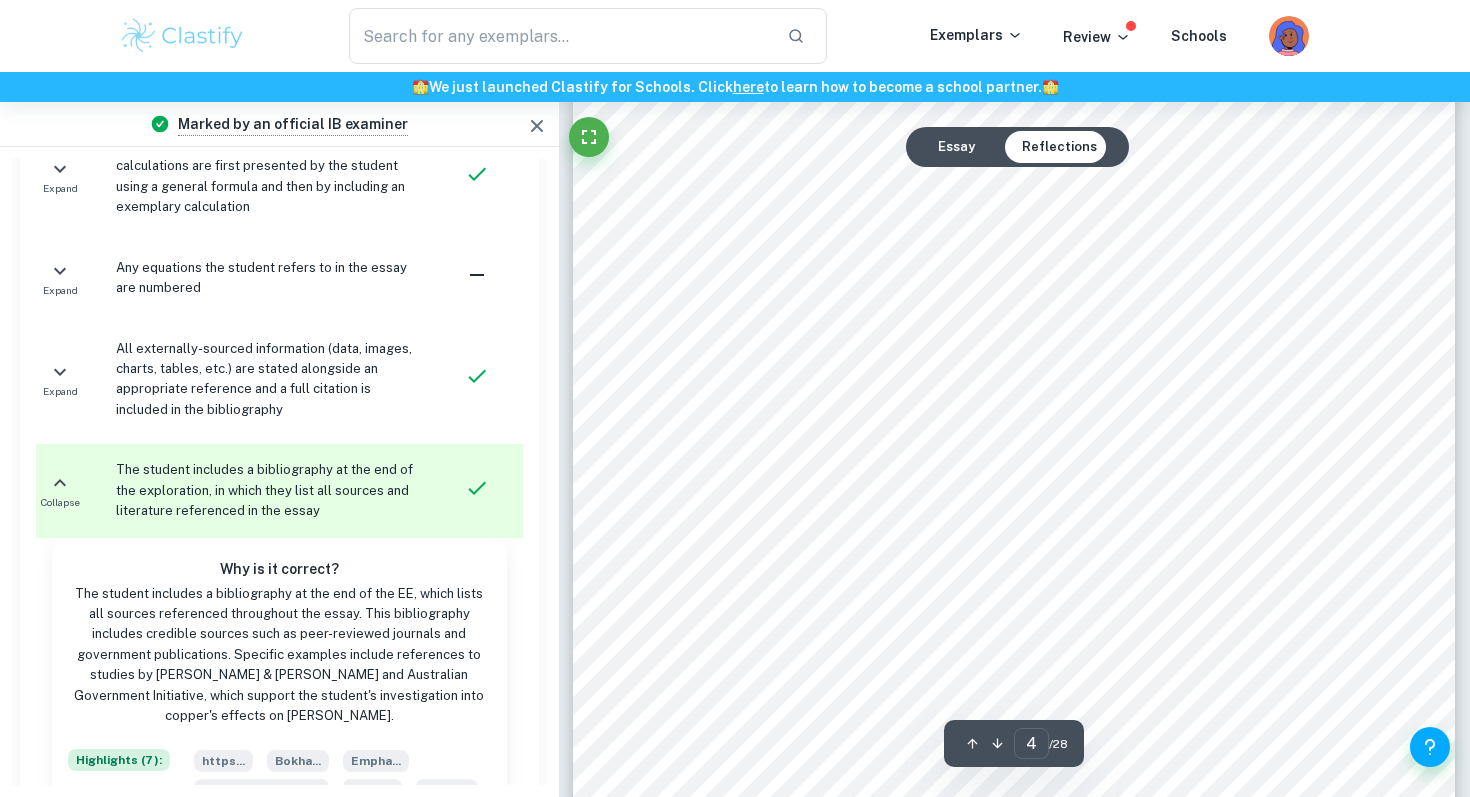 scroll, scrollTop: 3679, scrollLeft: 0, axis: vertical 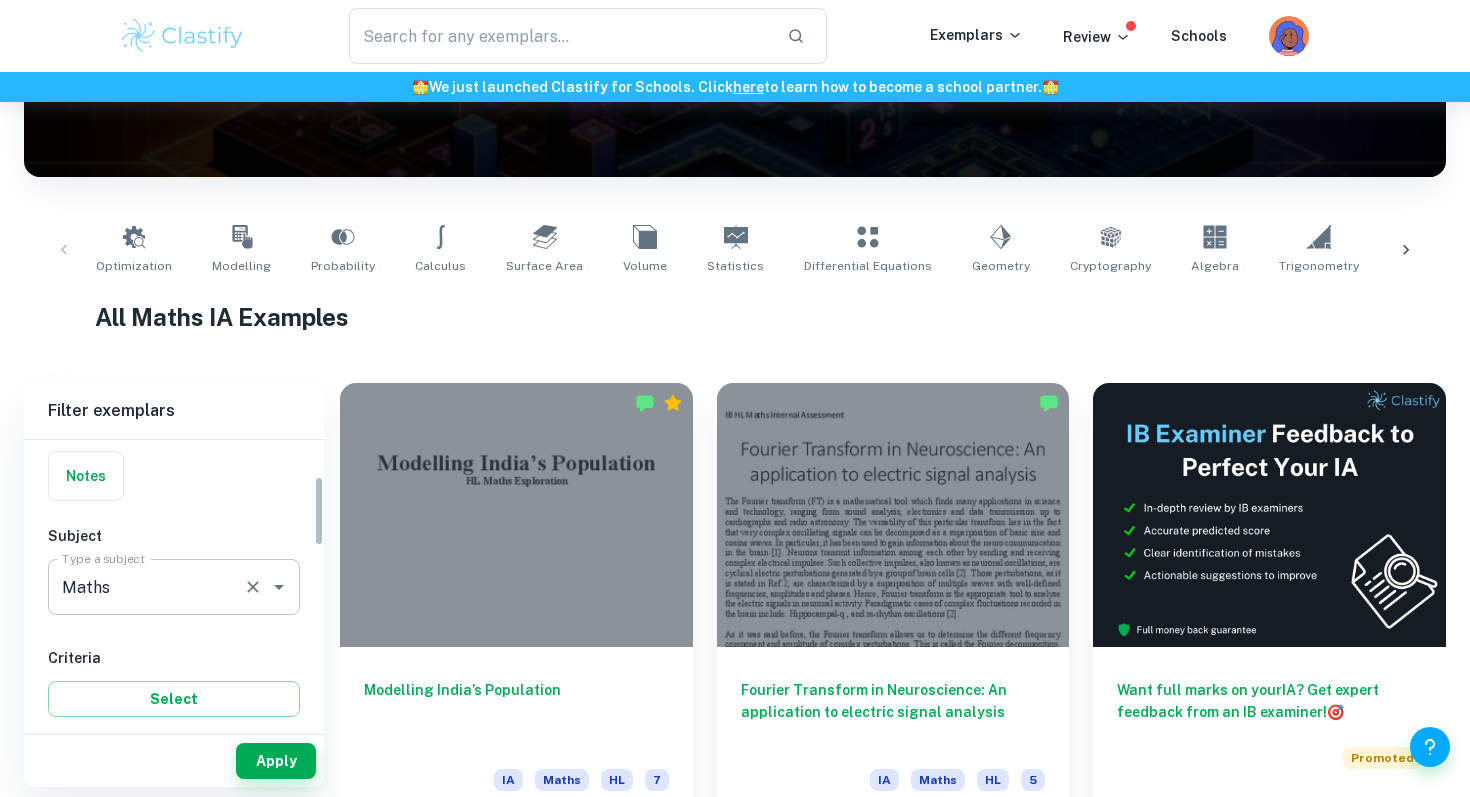 click 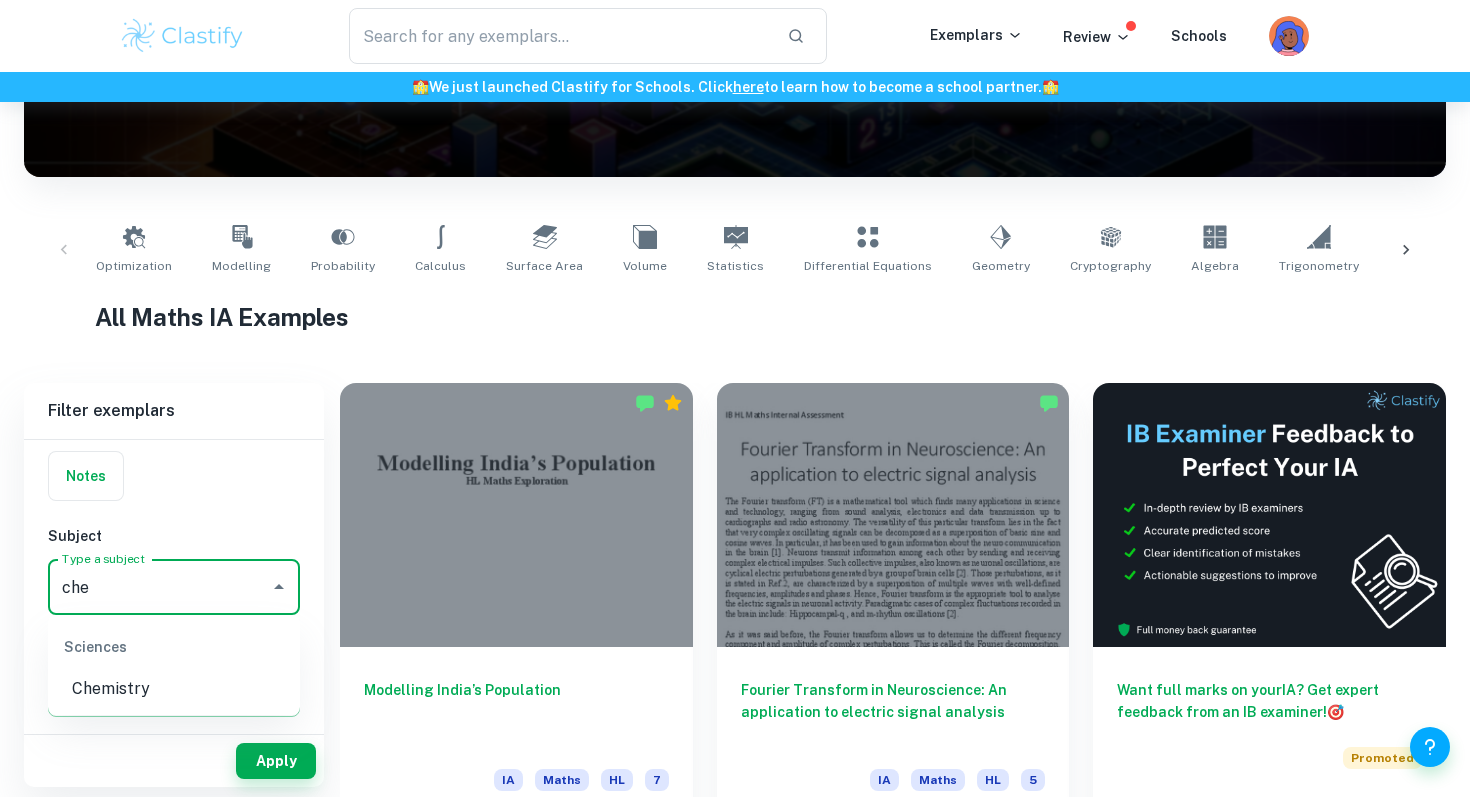 click on "Chemistry" at bounding box center [174, 689] 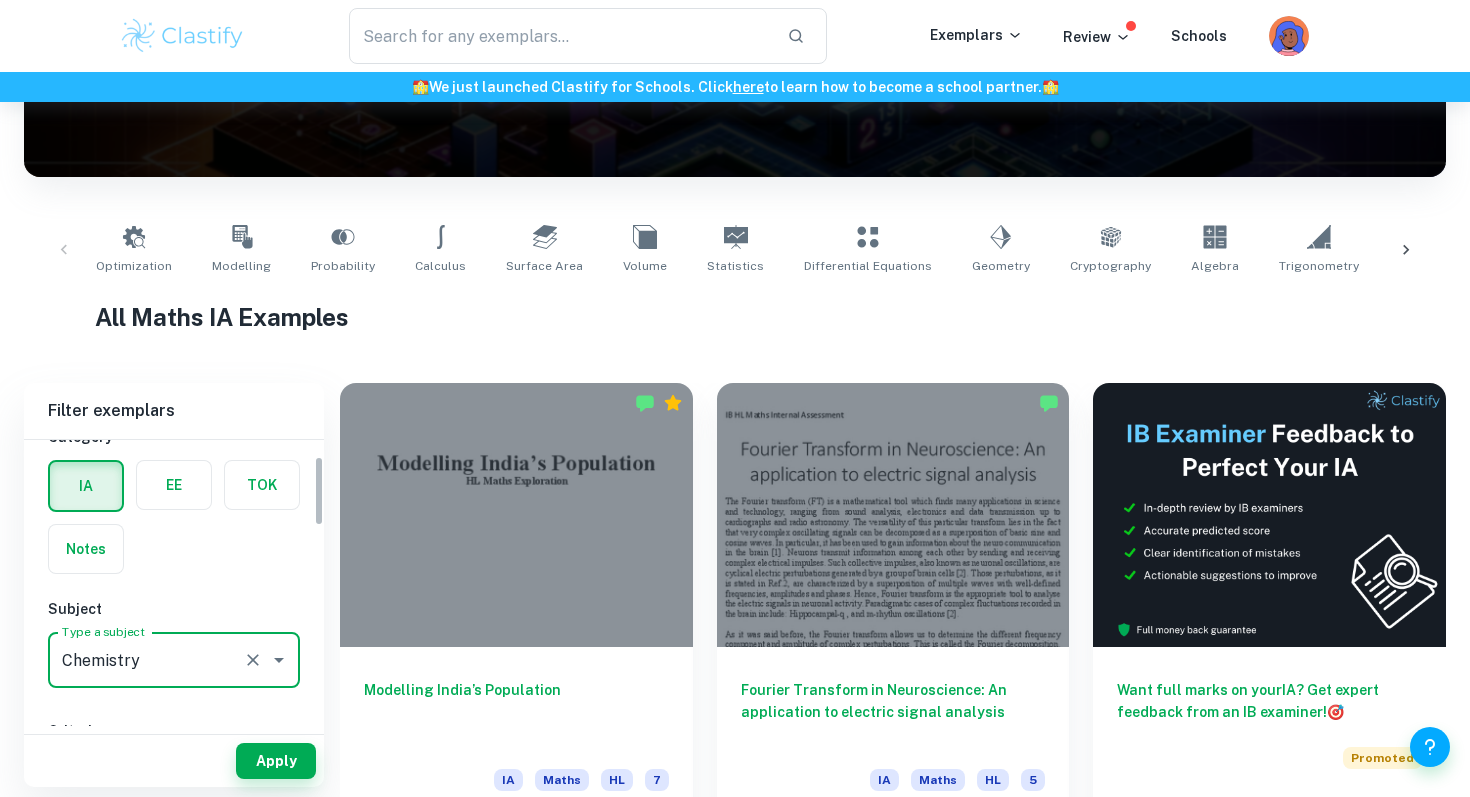 scroll, scrollTop: 71, scrollLeft: 0, axis: vertical 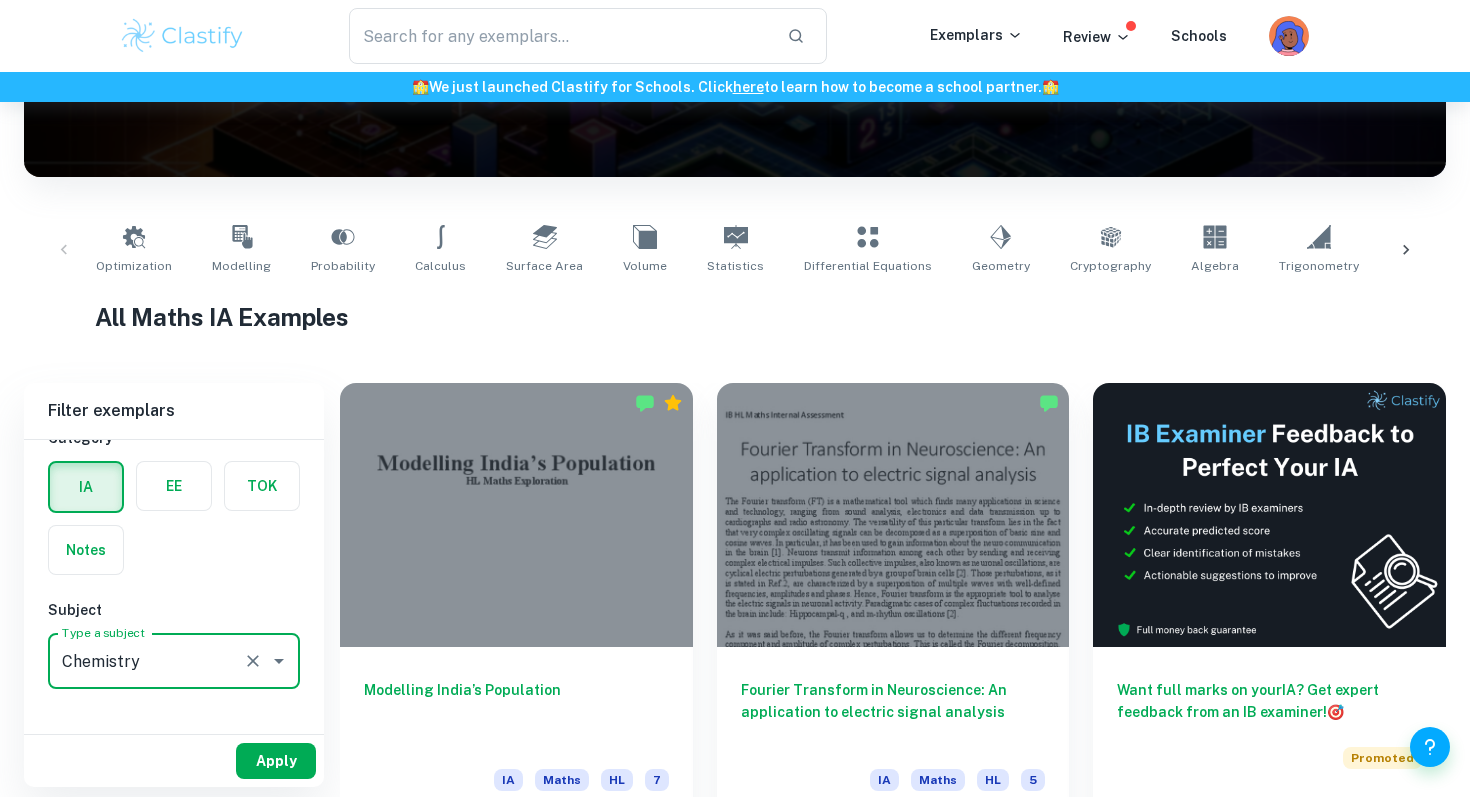 type on "Chemistry" 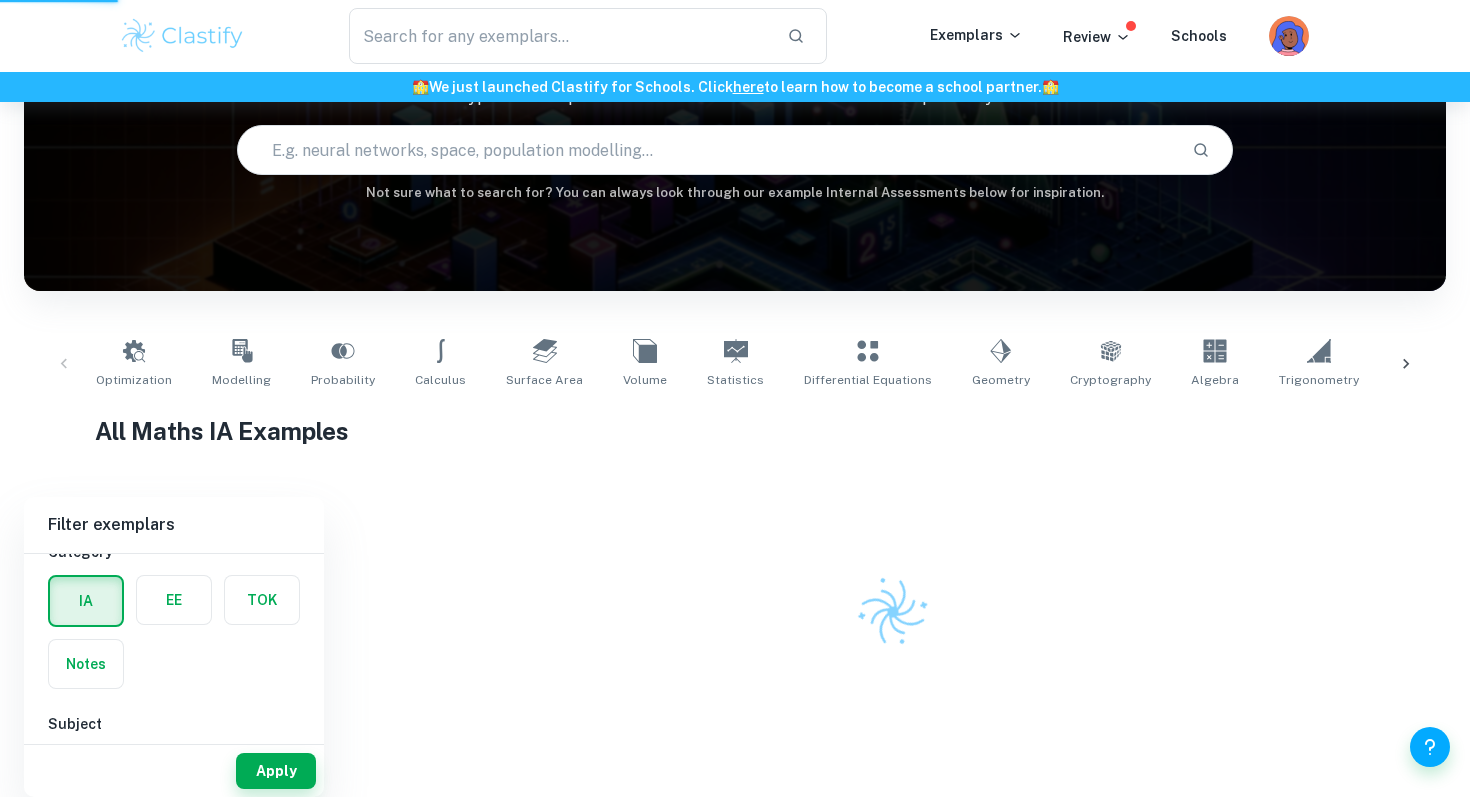 scroll, scrollTop: 177, scrollLeft: 0, axis: vertical 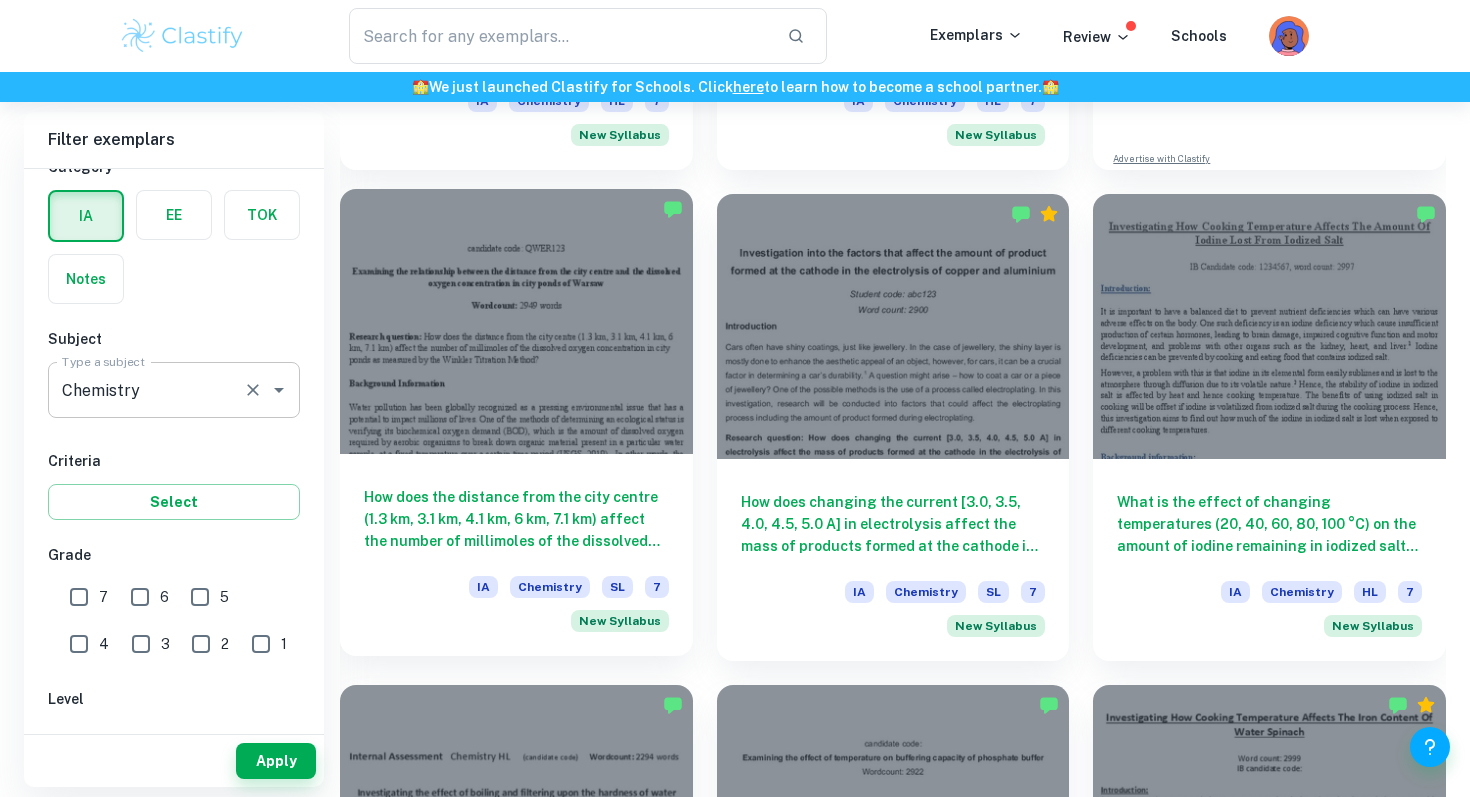click on "How does the distance from the city centre (1.3 km, 3.1 km, 4.1 km, 6 km, 7.1 km) affect the number of millimoles of the dissolved oxygen concentration in city ponds as measured by the Winkler Titration Method?" at bounding box center (516, 519) 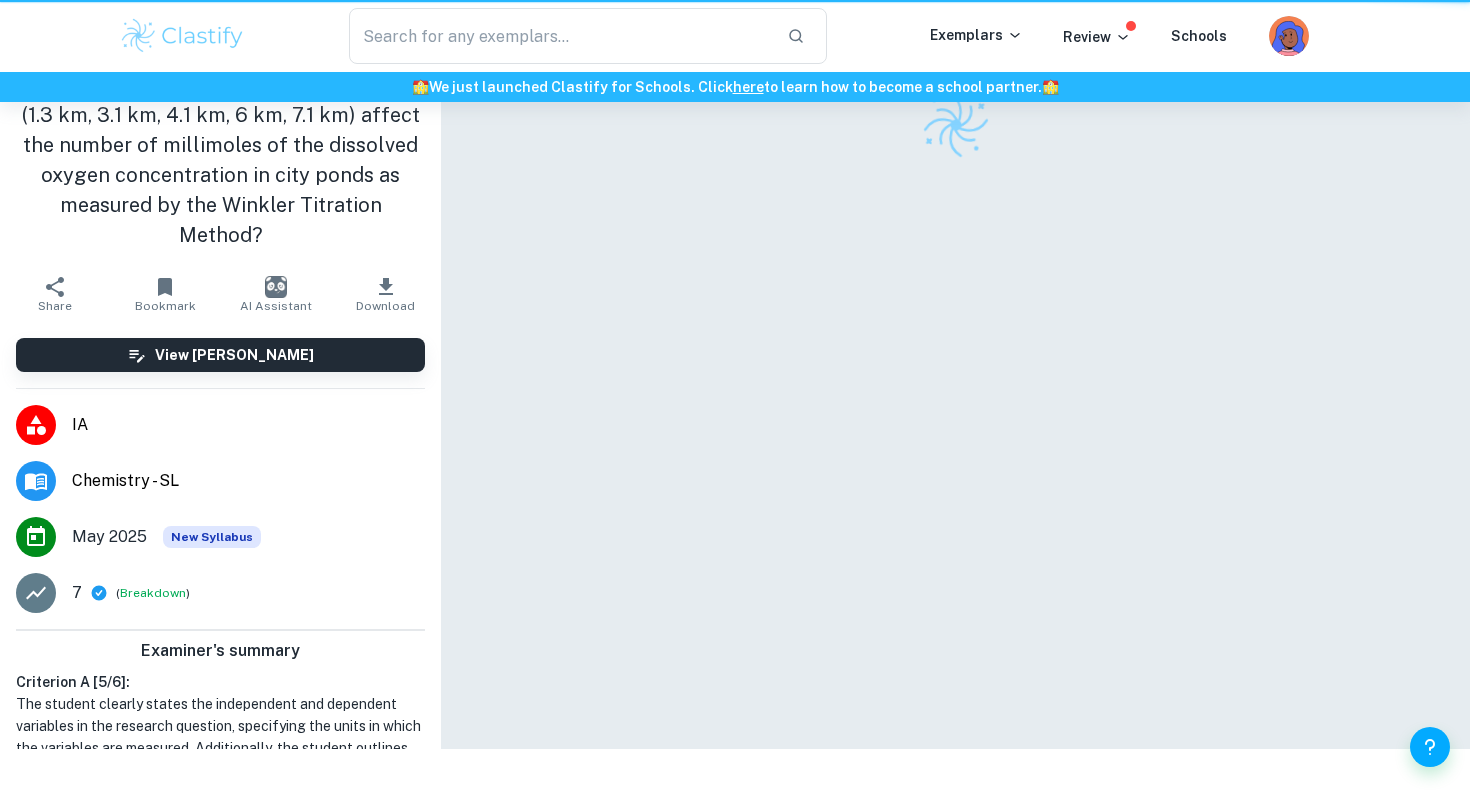 scroll, scrollTop: 0, scrollLeft: 0, axis: both 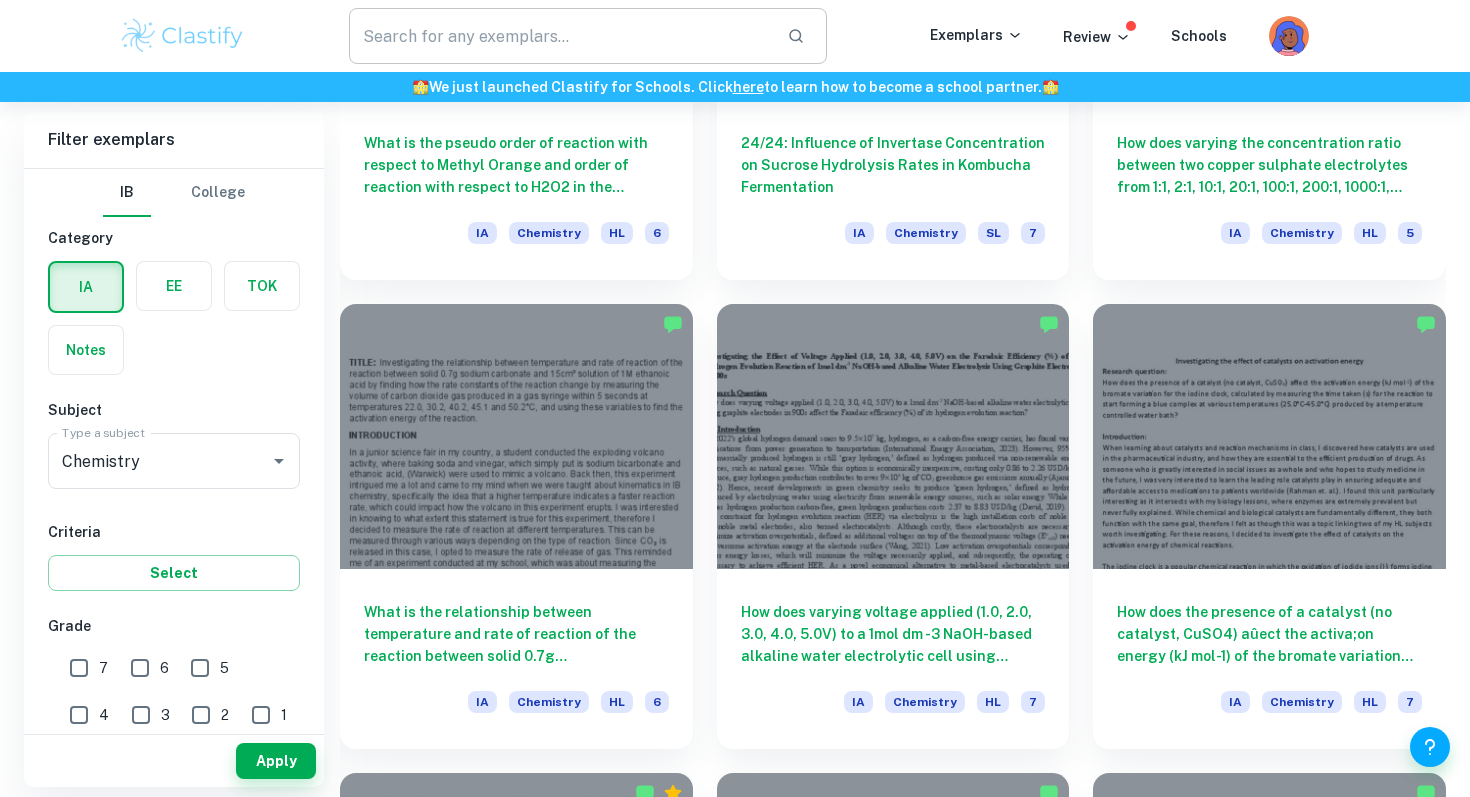 click at bounding box center (560, 36) 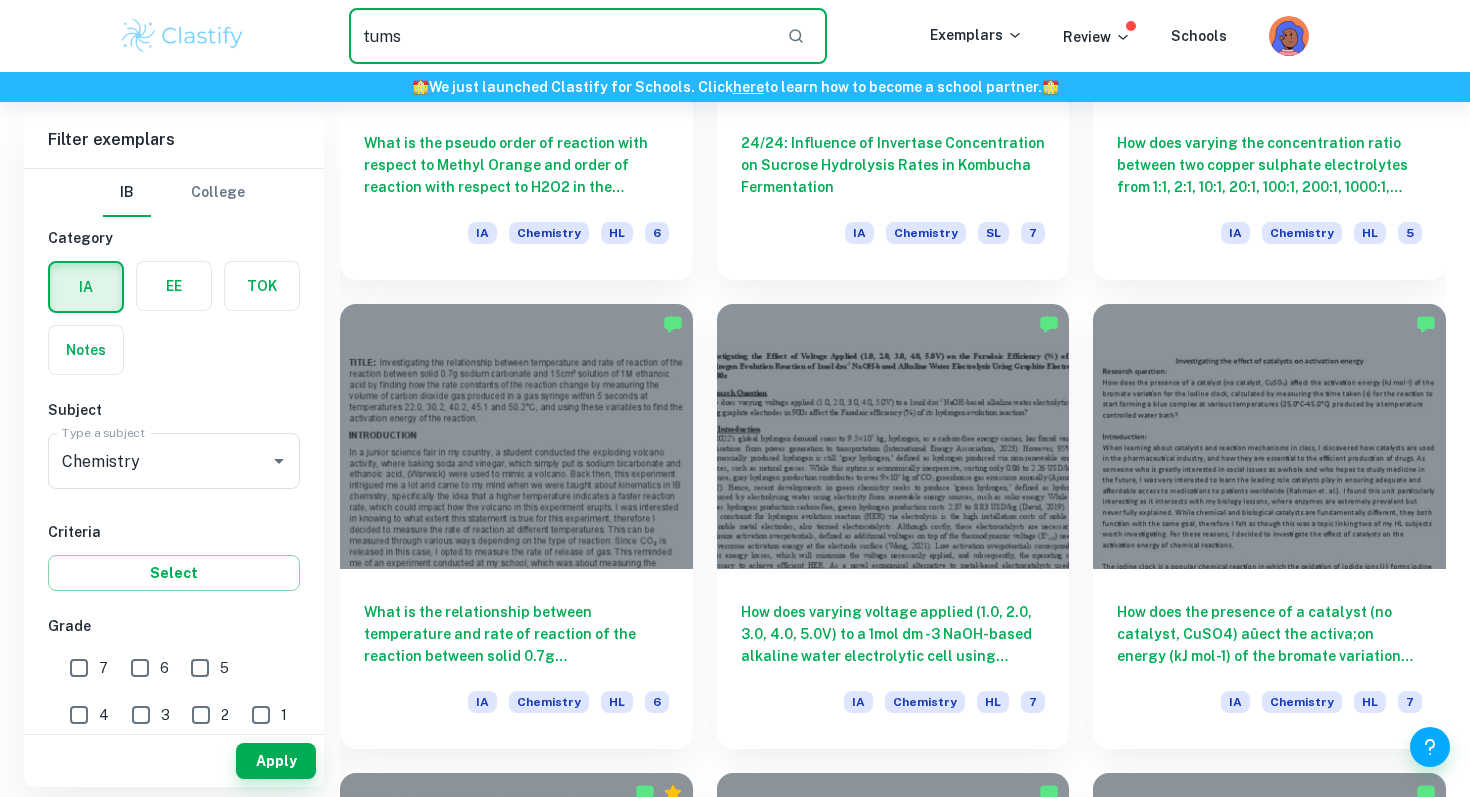 type on "tums" 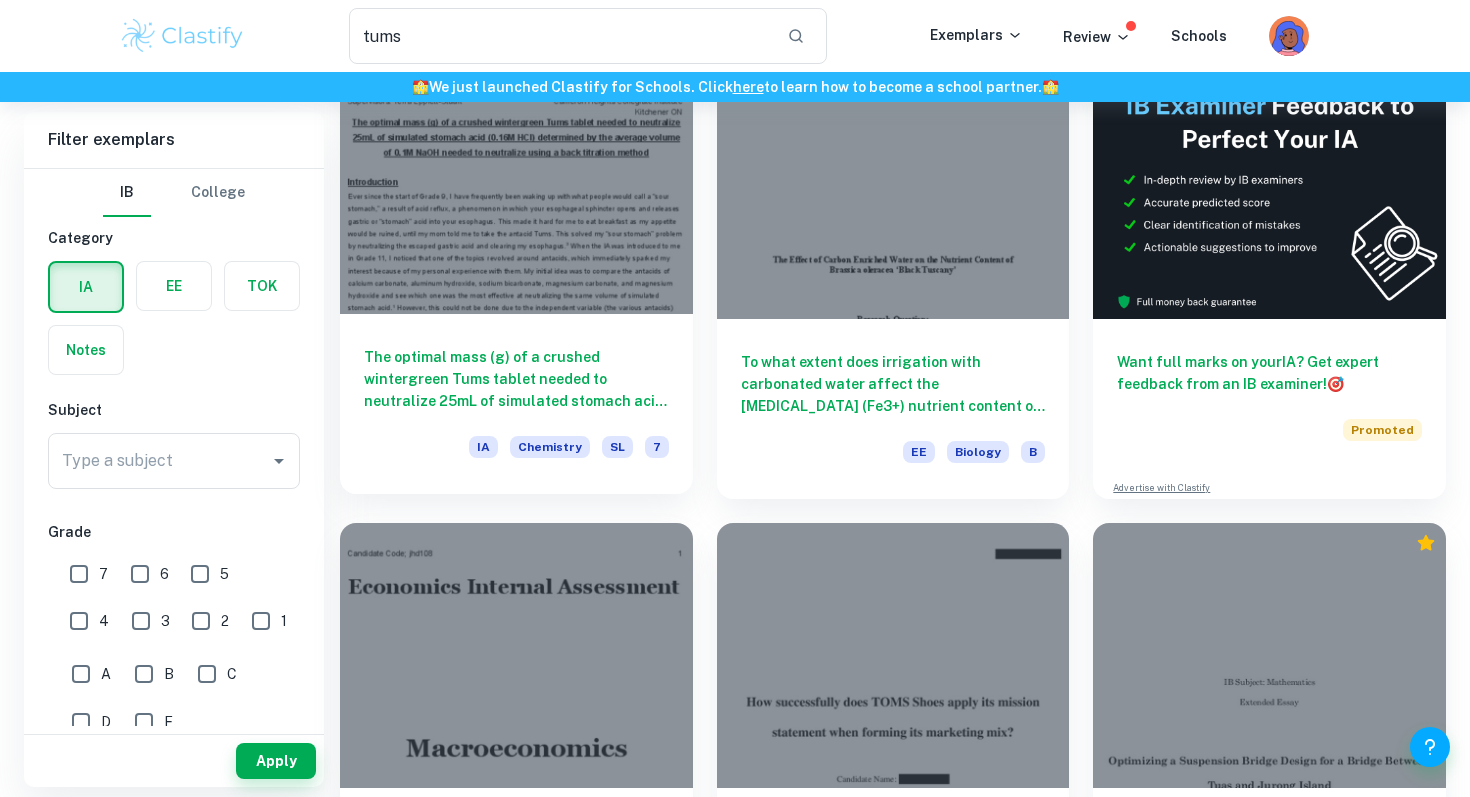 scroll, scrollTop: 160, scrollLeft: 0, axis: vertical 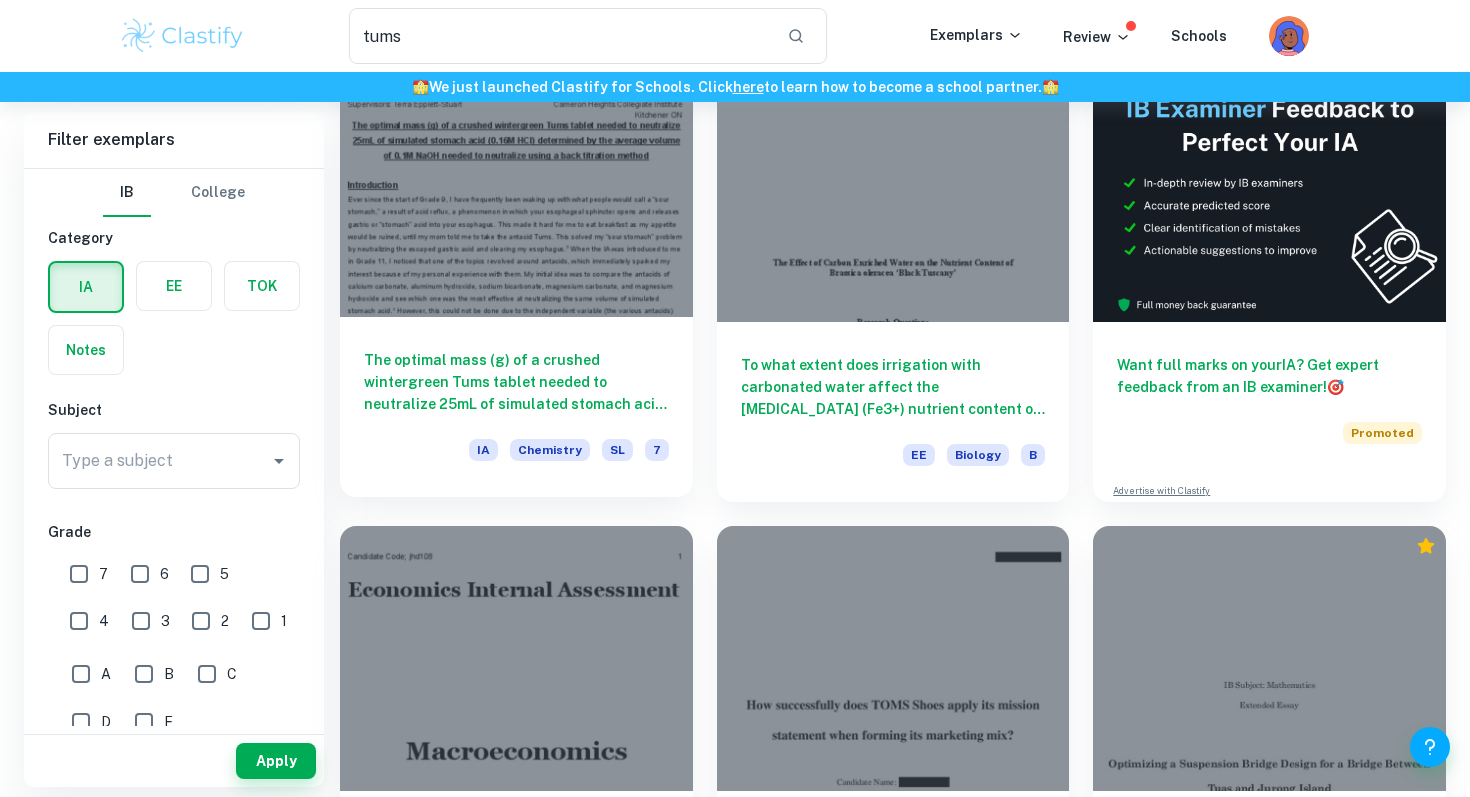 click on "The optimal mass (g) of a crushed wintergreen Tums tablet needed to neutralize 25mL of simulated stomach acid (0.16M HCl) determined by the average volume of 0.1M NaOH needed to neutralize using a back titration method" at bounding box center [516, 382] 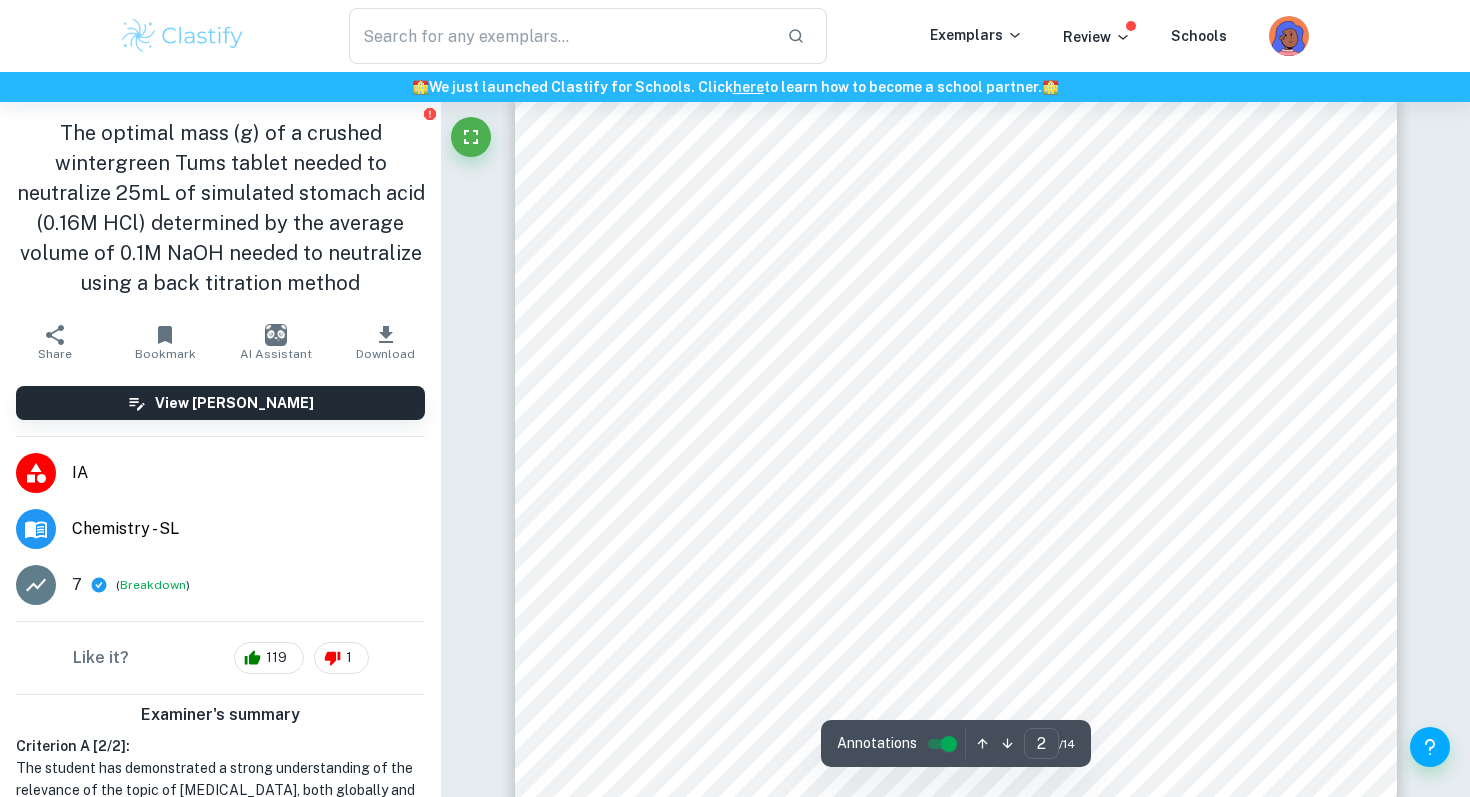 scroll, scrollTop: 1342, scrollLeft: 0, axis: vertical 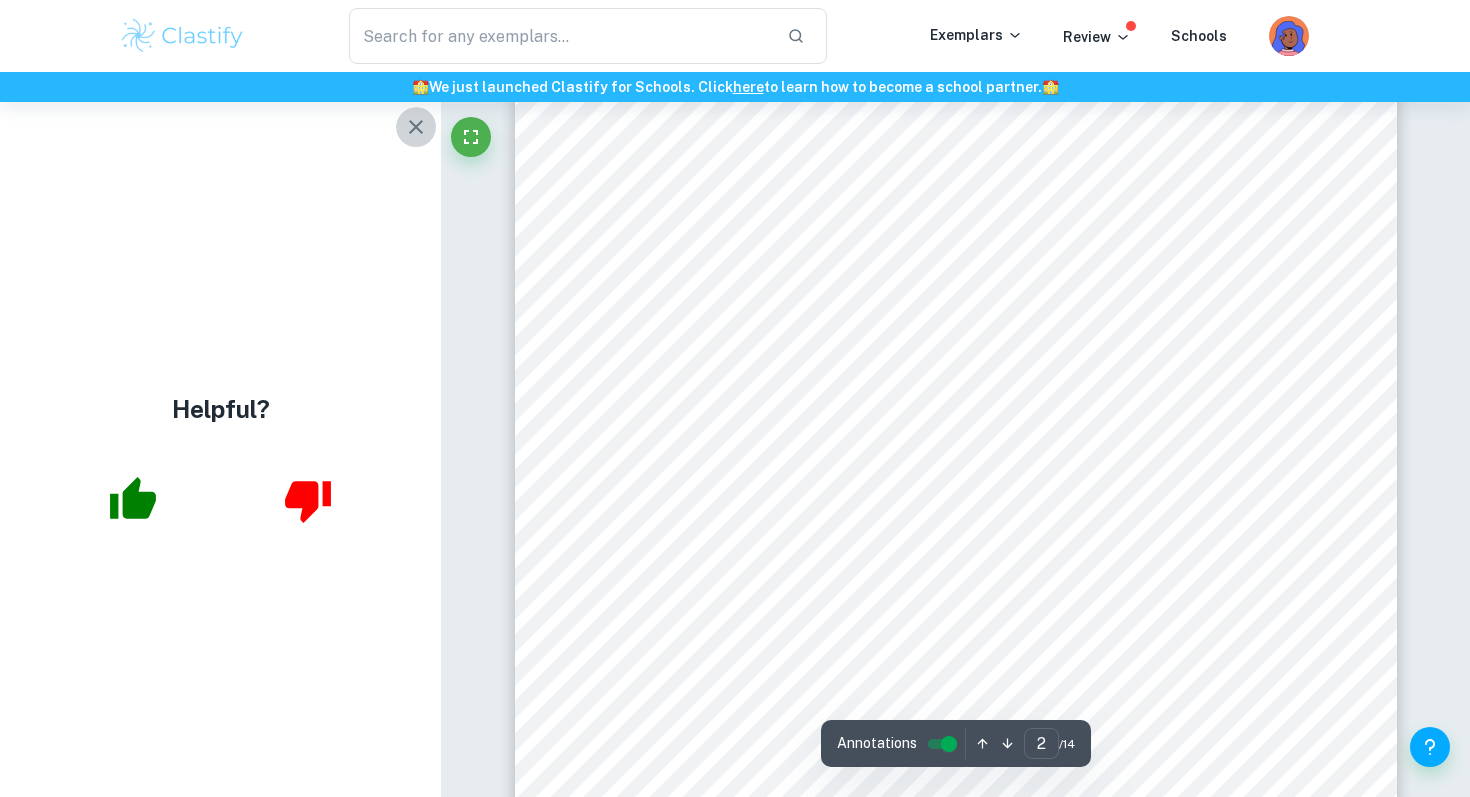 click at bounding box center (416, 127) 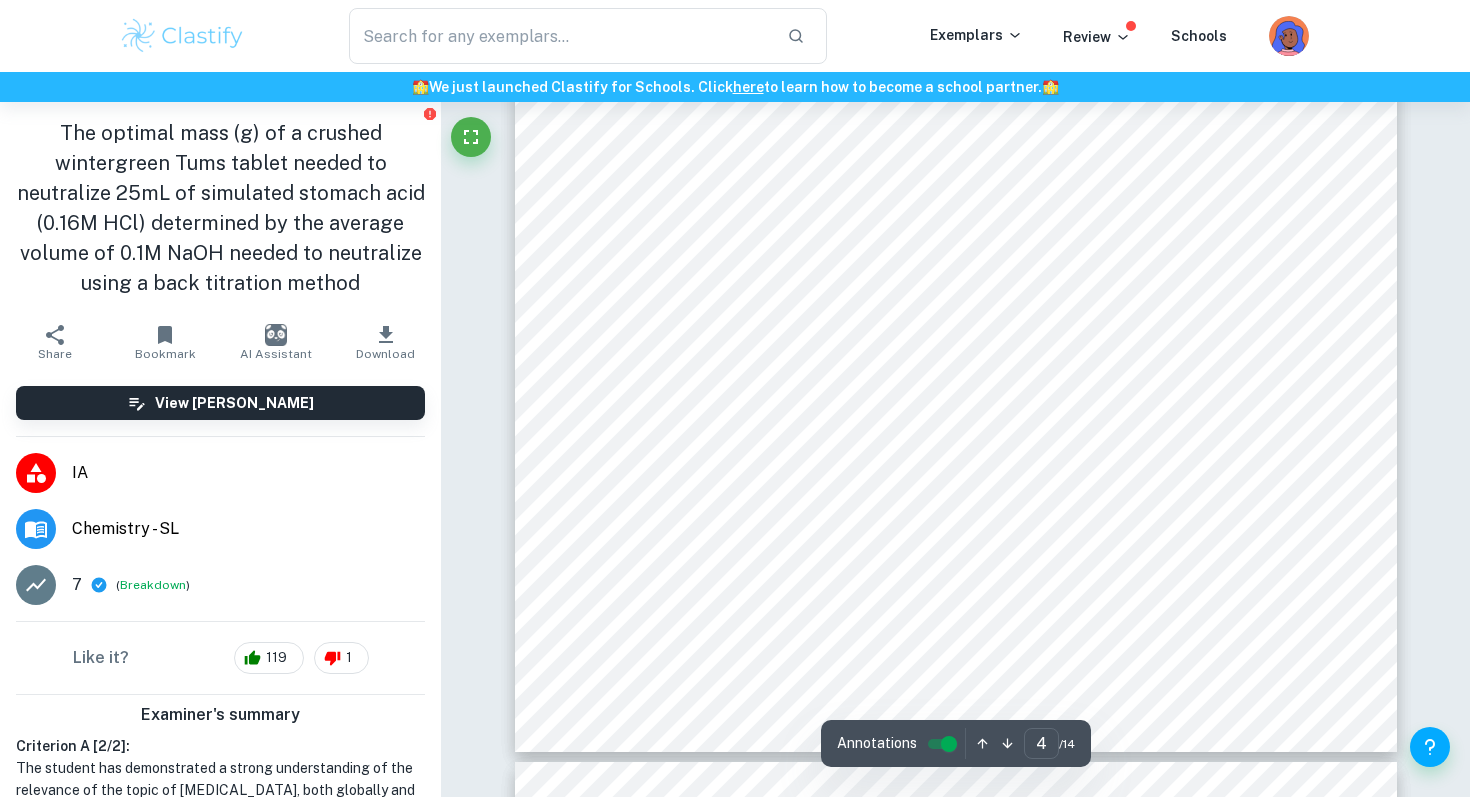 scroll, scrollTop: 4111, scrollLeft: 0, axis: vertical 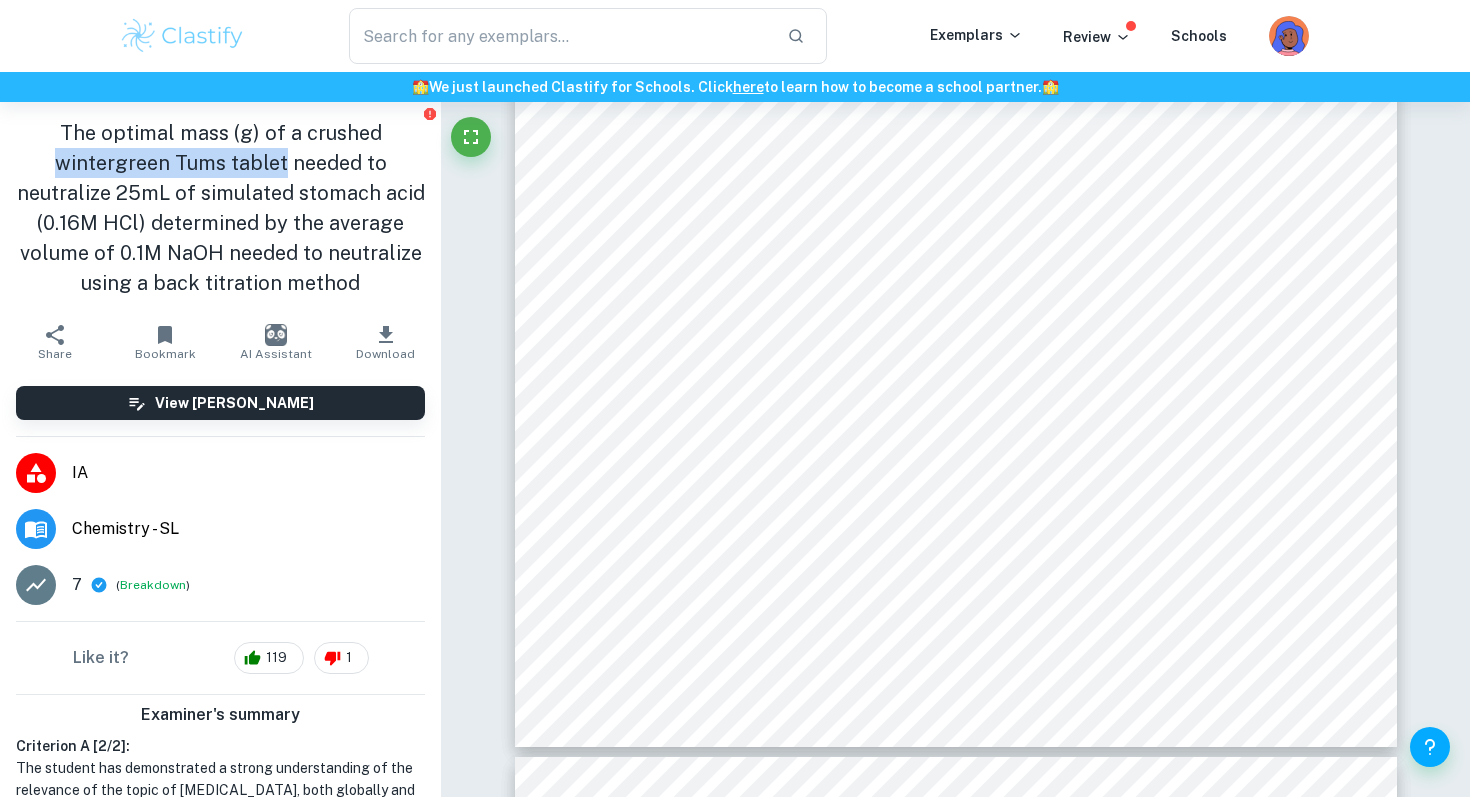 drag, startPoint x: 56, startPoint y: 165, endPoint x: 285, endPoint y: 169, distance: 229.03493 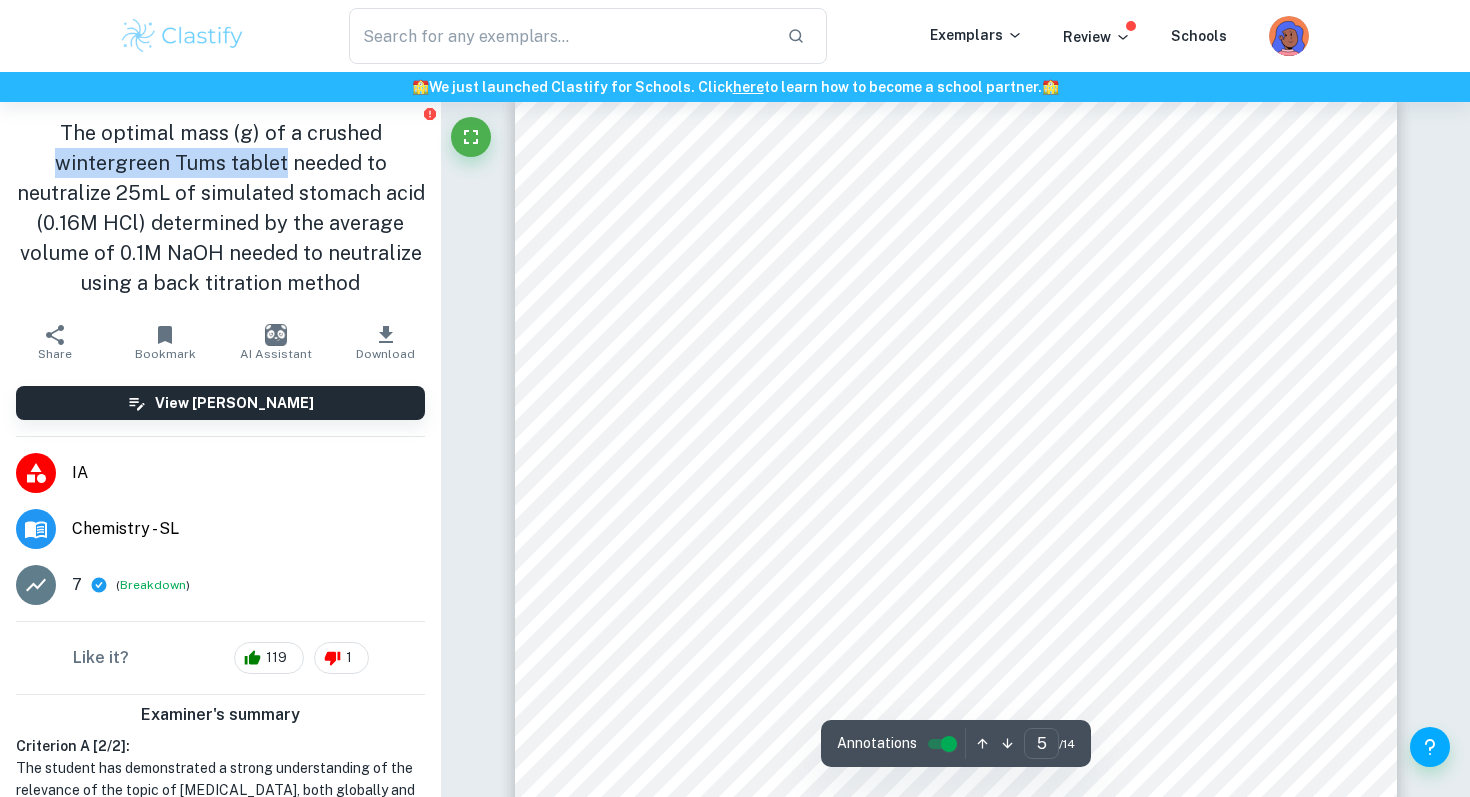 scroll, scrollTop: 4778, scrollLeft: 0, axis: vertical 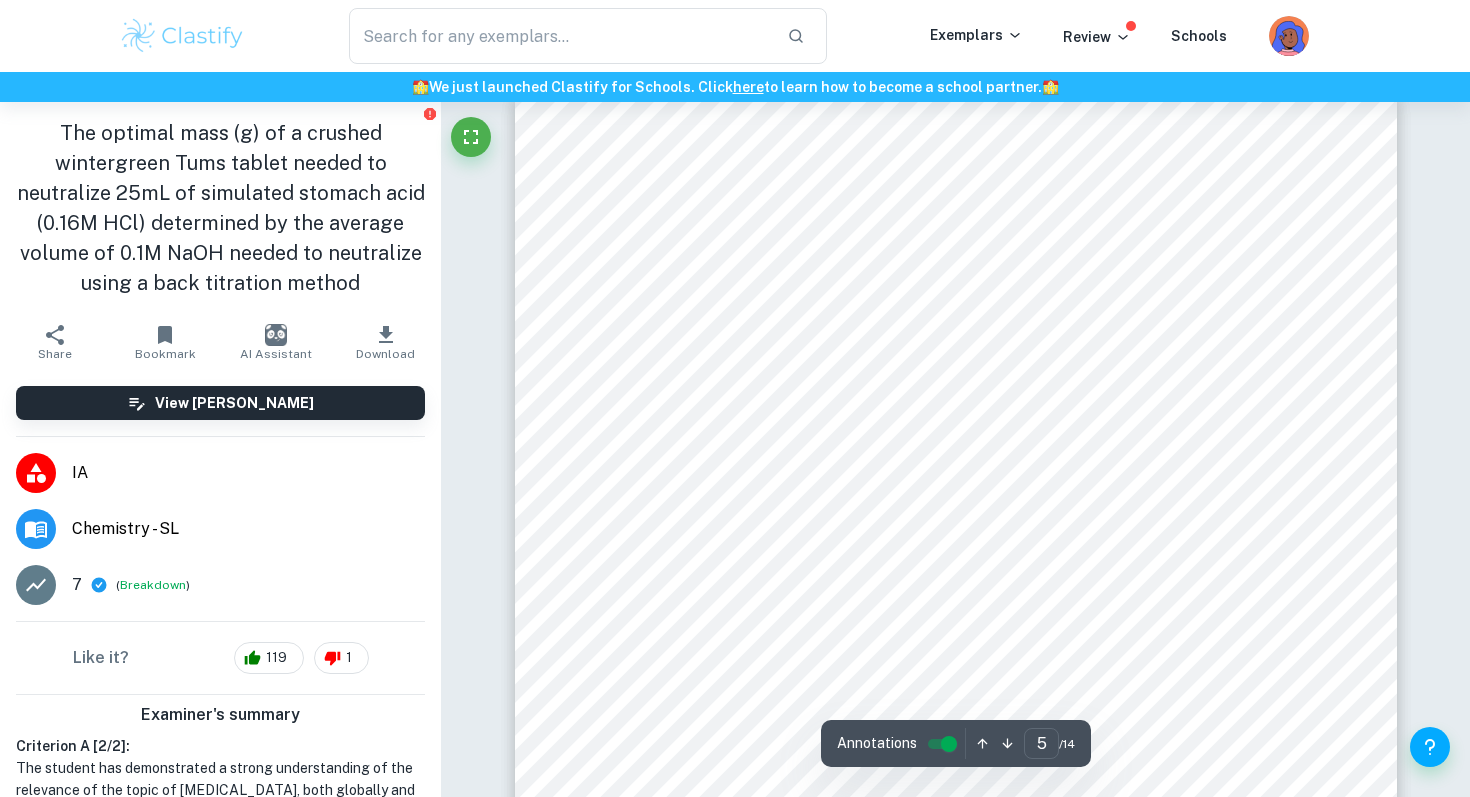 click on "The optimal mass (g) of a crushed wintergreen Tums tablet needed to neutralize 25mL of simulated stomach acid (0.16M HCl) determined by the average volume of 0.1M NaOH needed to neutralize using a back titration method" at bounding box center [220, 208] 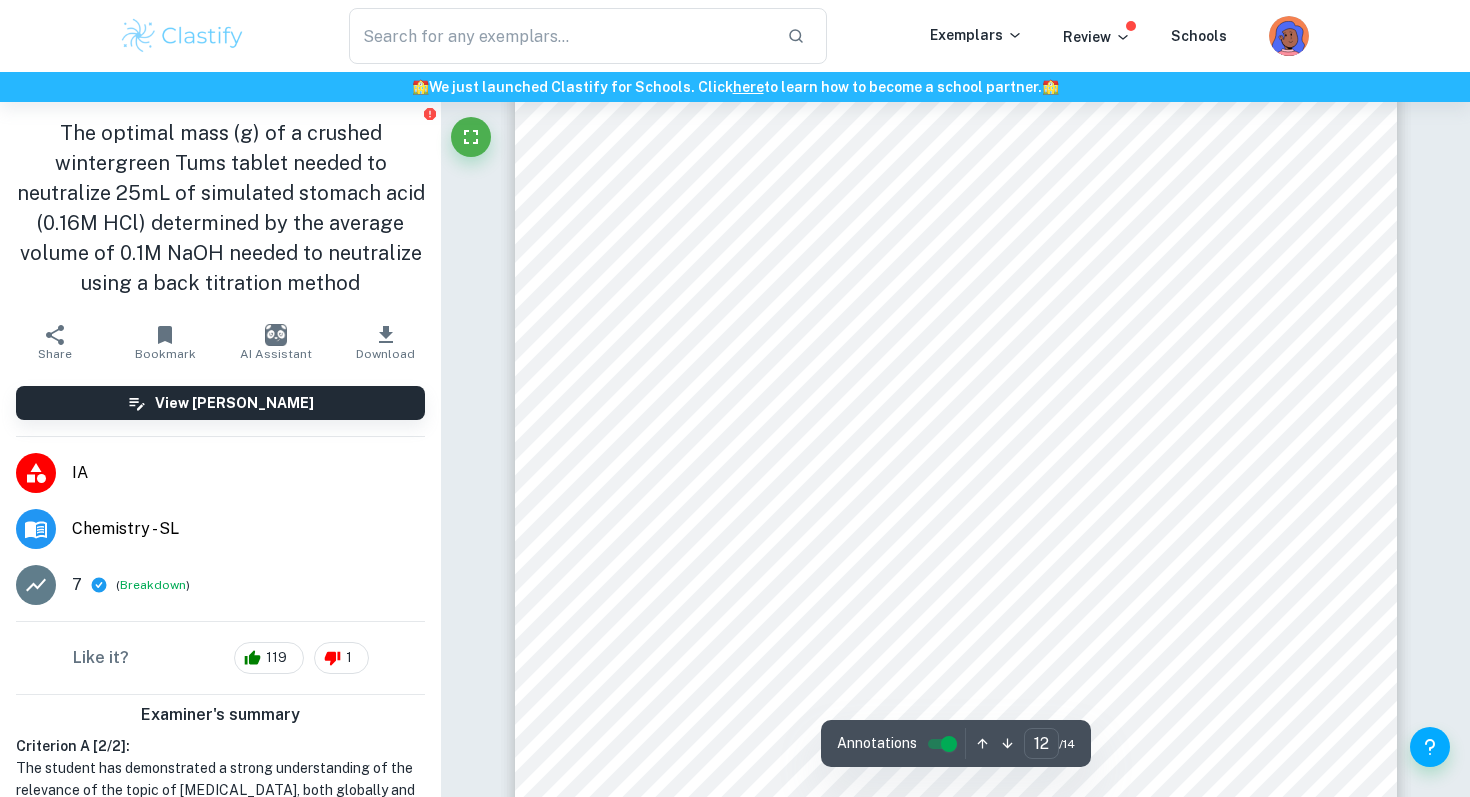 scroll, scrollTop: 13172, scrollLeft: 0, axis: vertical 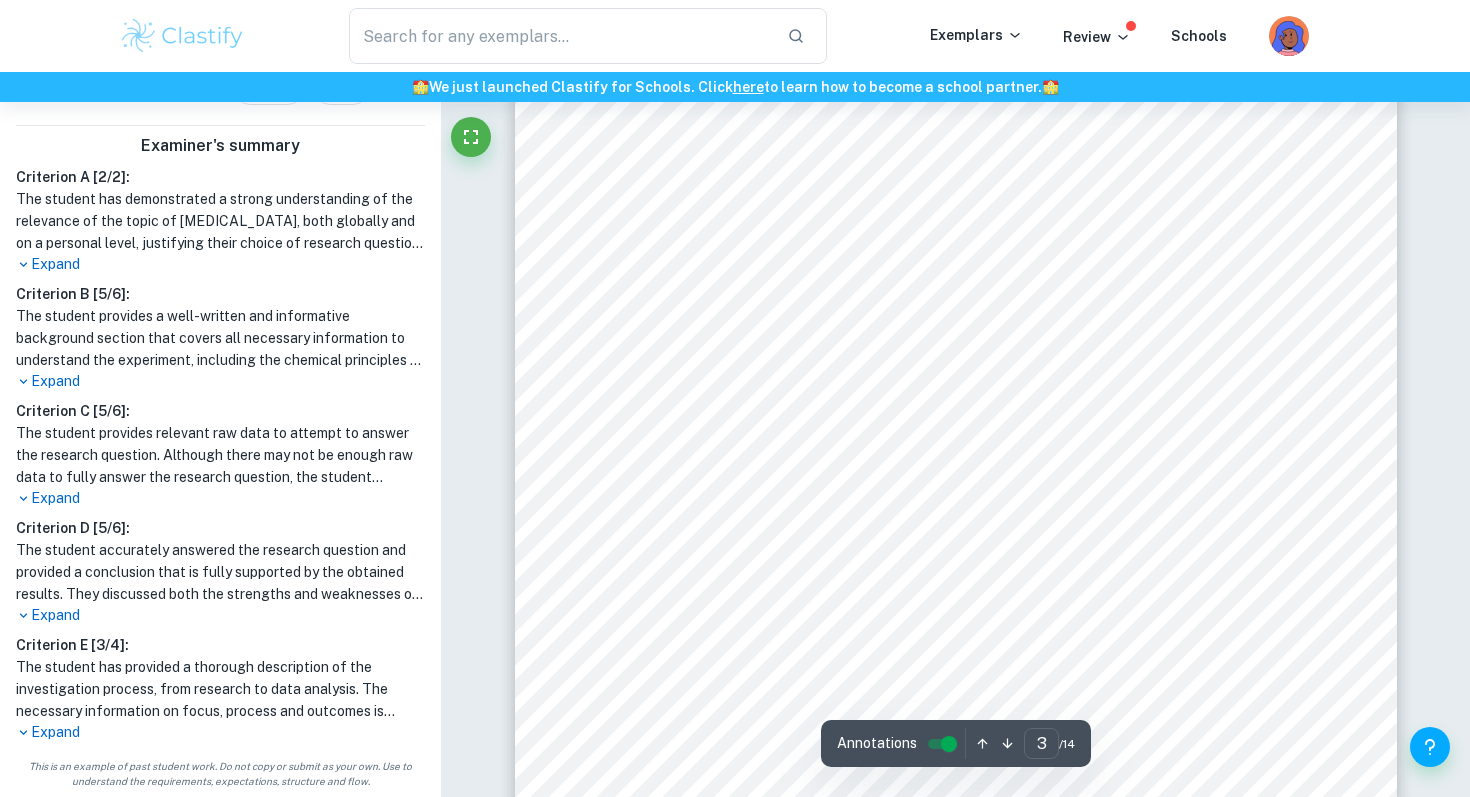 type on "2" 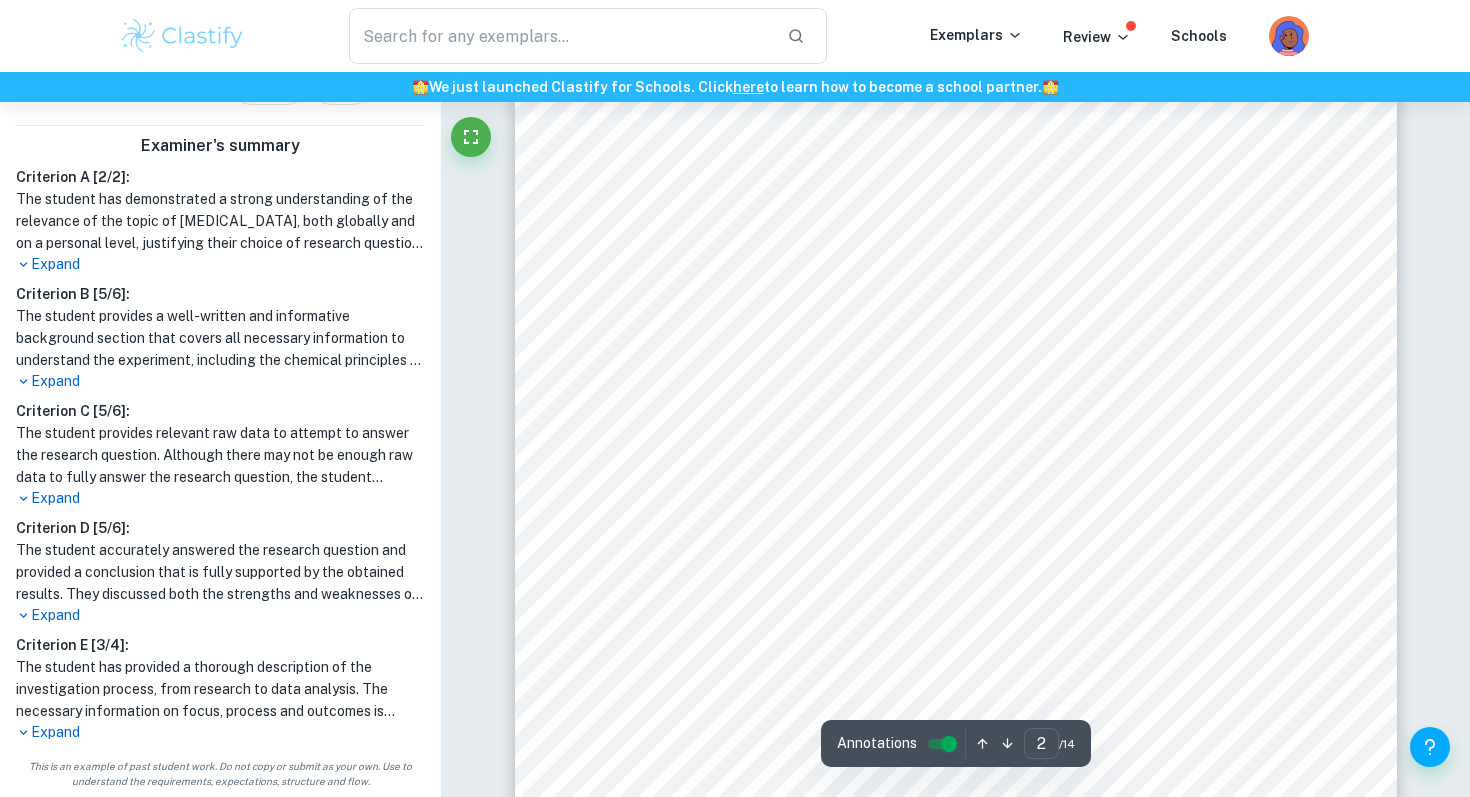 scroll, scrollTop: 1416, scrollLeft: 0, axis: vertical 